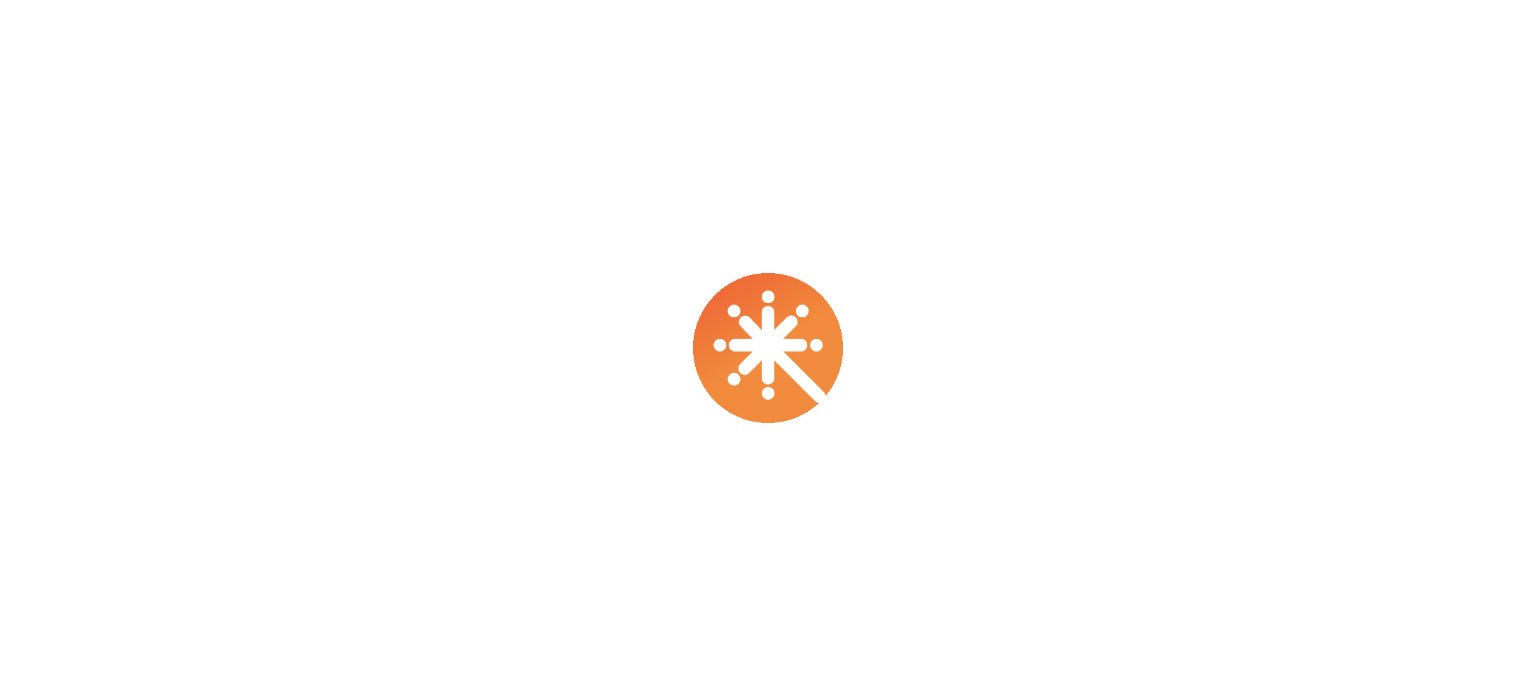 scroll, scrollTop: 0, scrollLeft: 0, axis: both 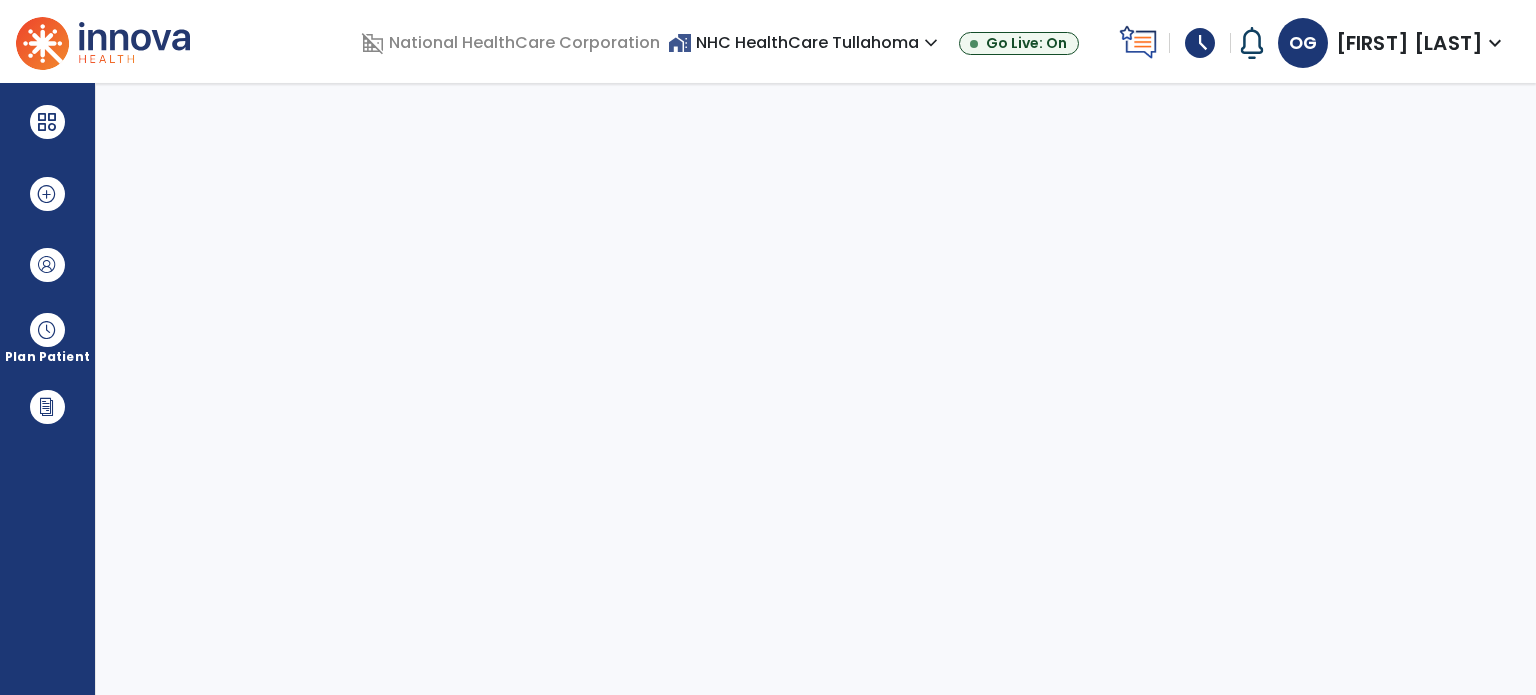 select on "****" 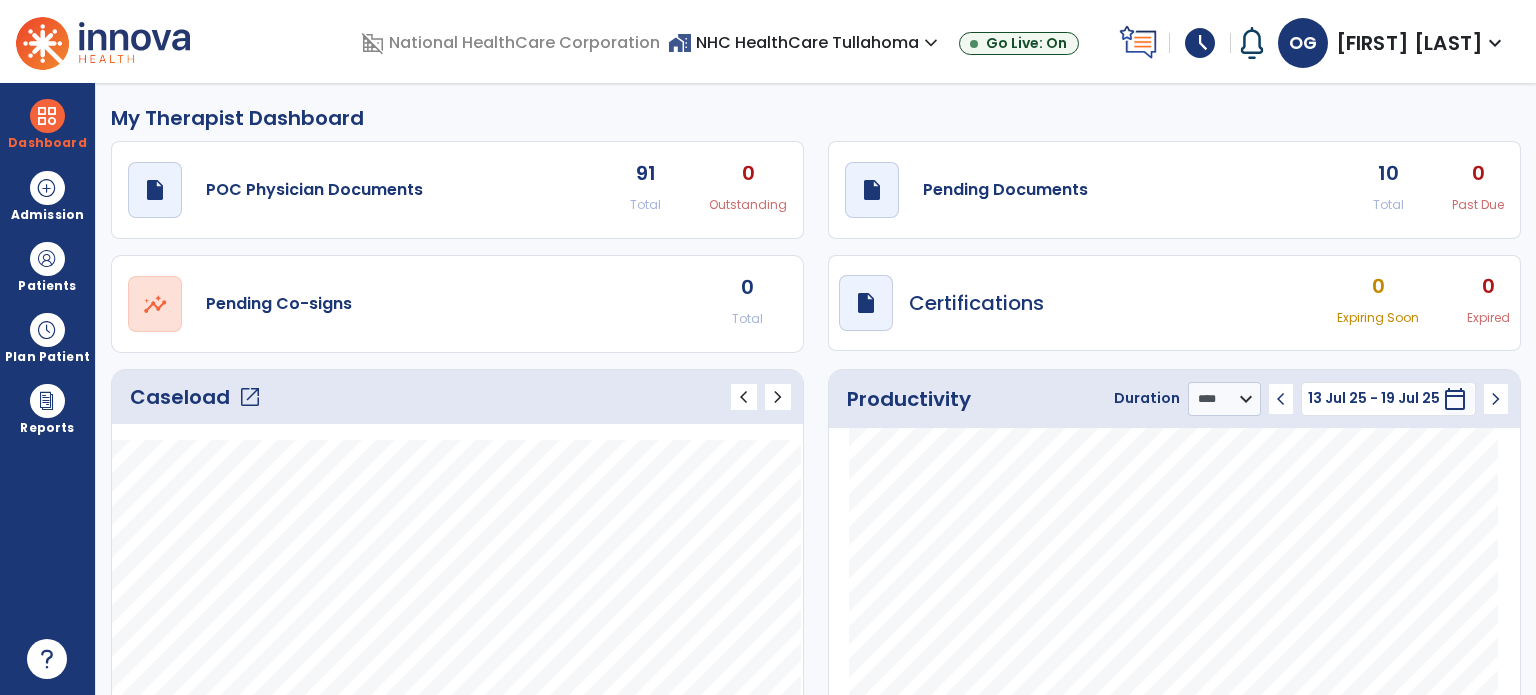 click on "open_in_new" 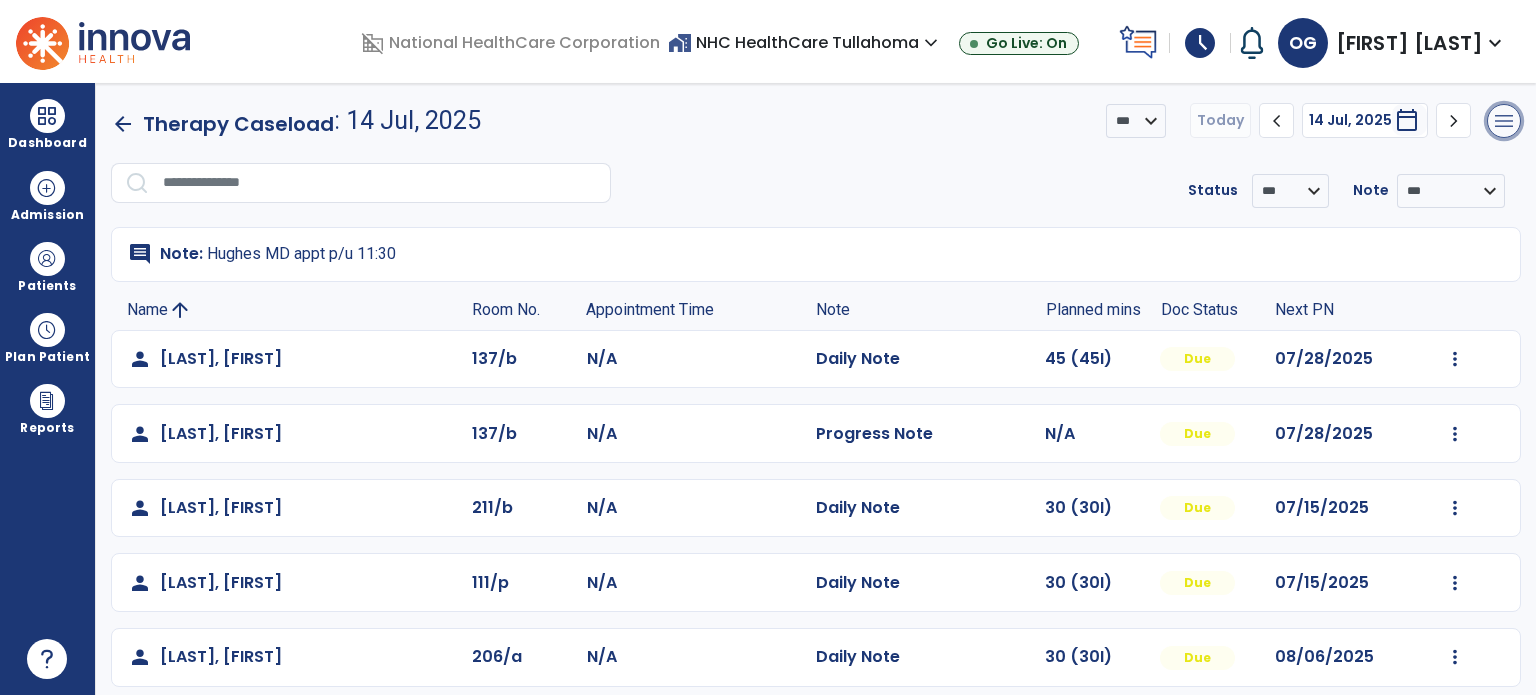 click on "menu" at bounding box center (1504, 121) 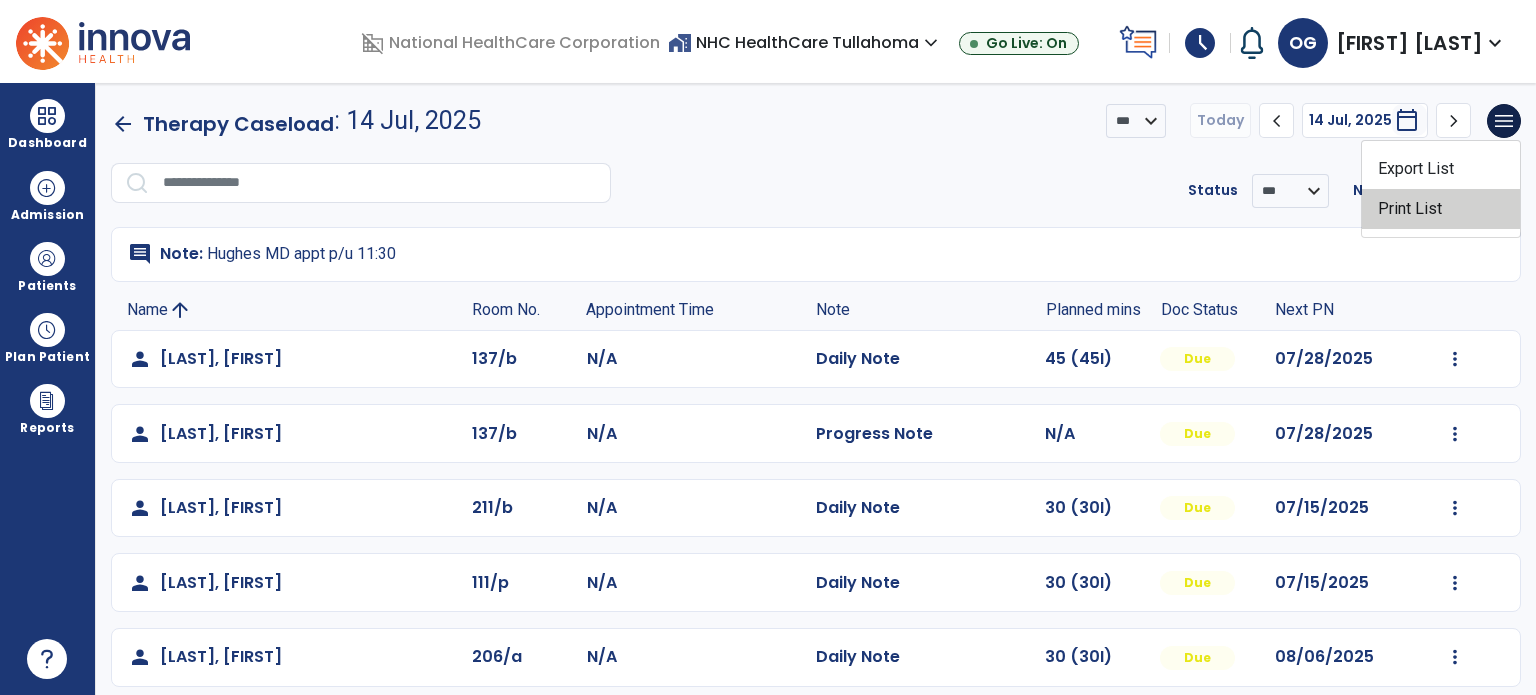 click on "Print List" 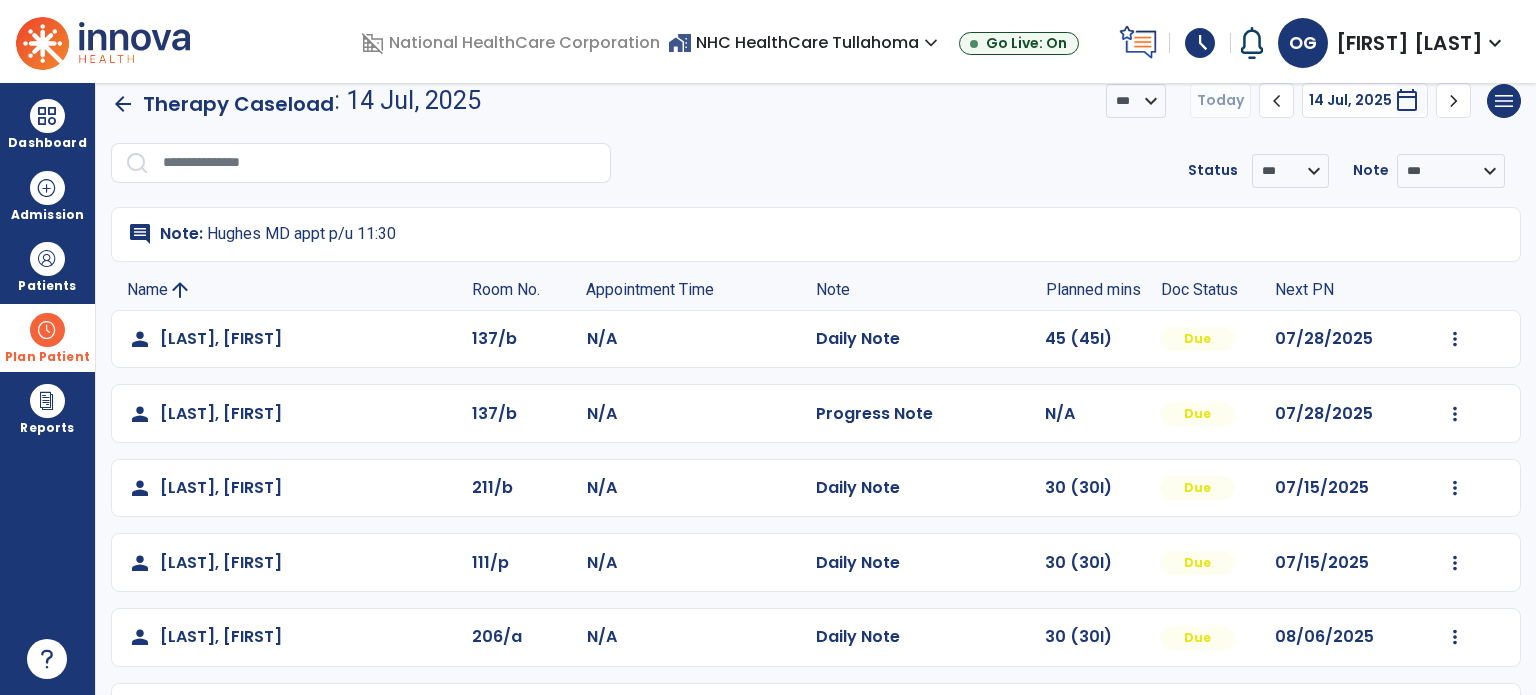 scroll, scrollTop: 0, scrollLeft: 0, axis: both 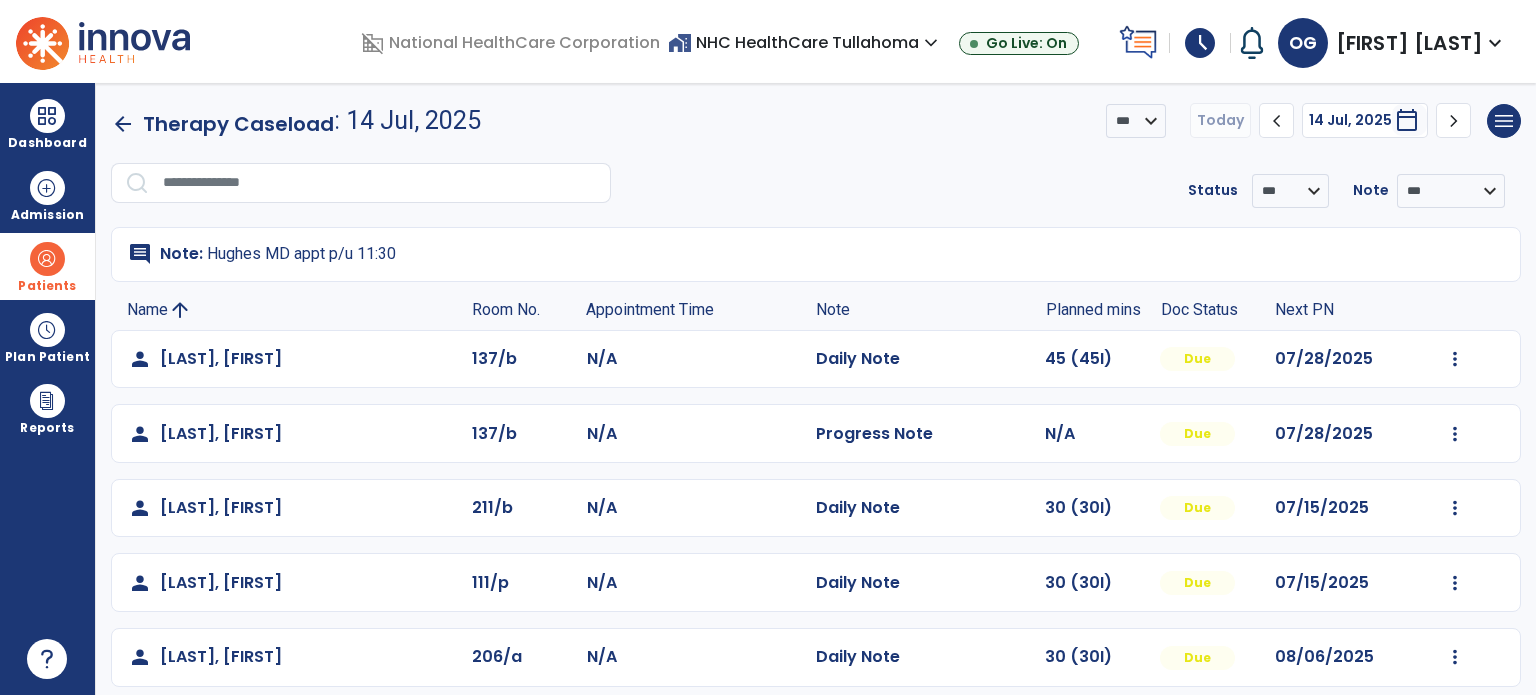 click on "Patients" at bounding box center [47, 266] 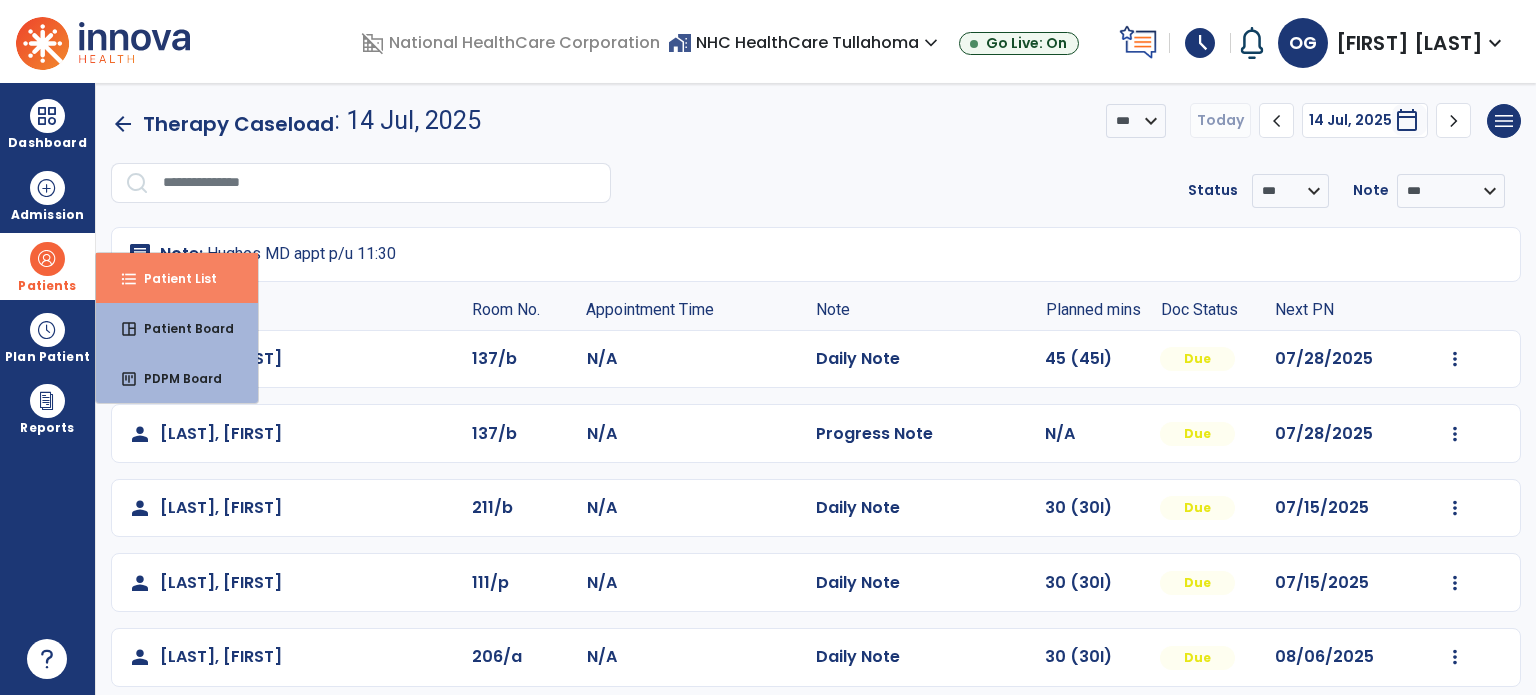 click on "format_list_bulleted  Patient List" at bounding box center (177, 278) 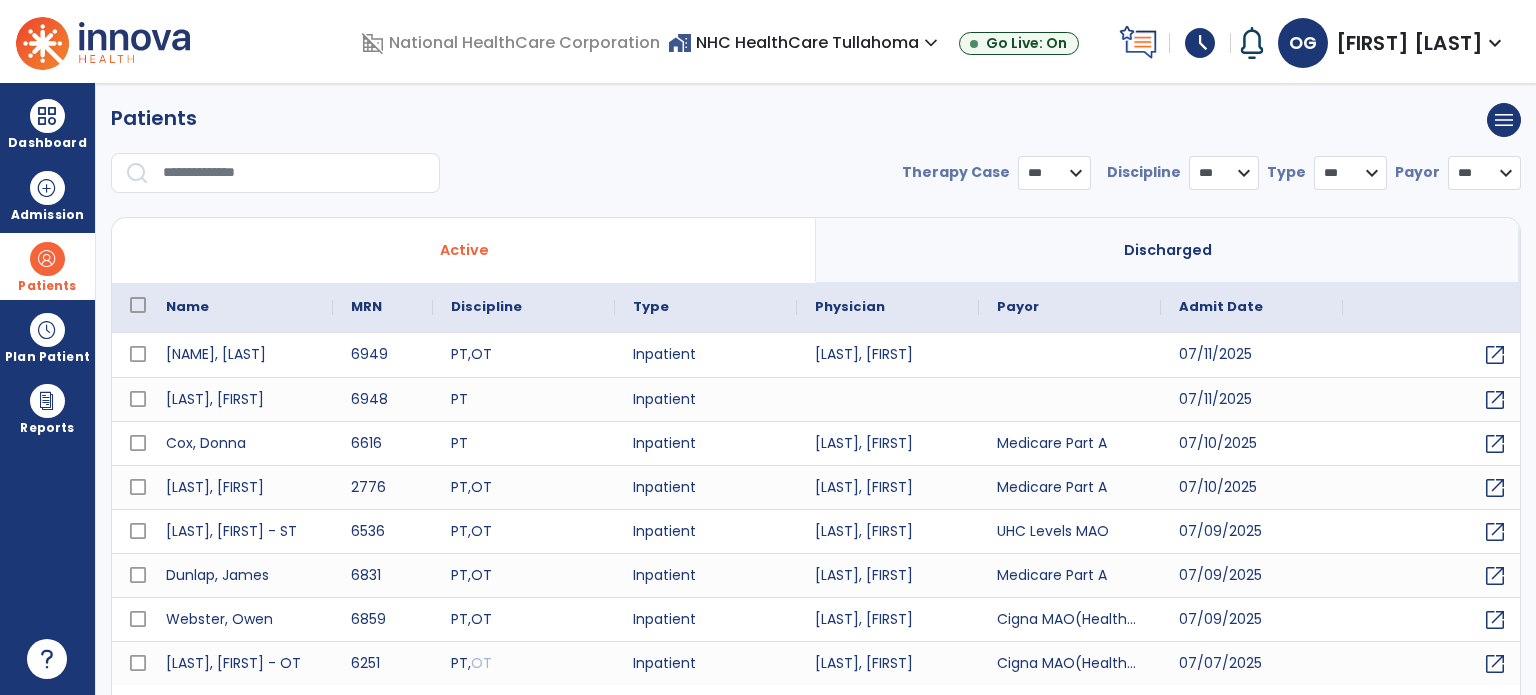 select on "***" 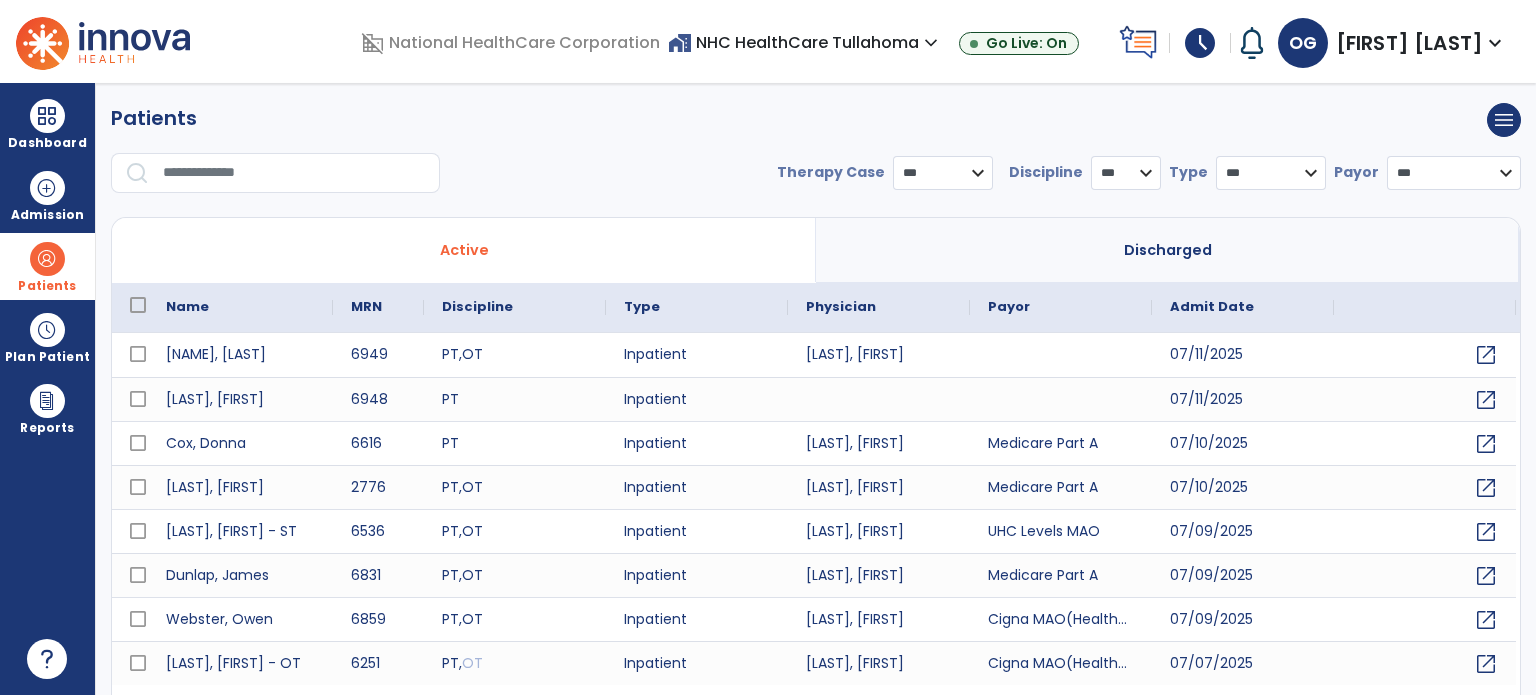 click on "Patients" at bounding box center [47, 266] 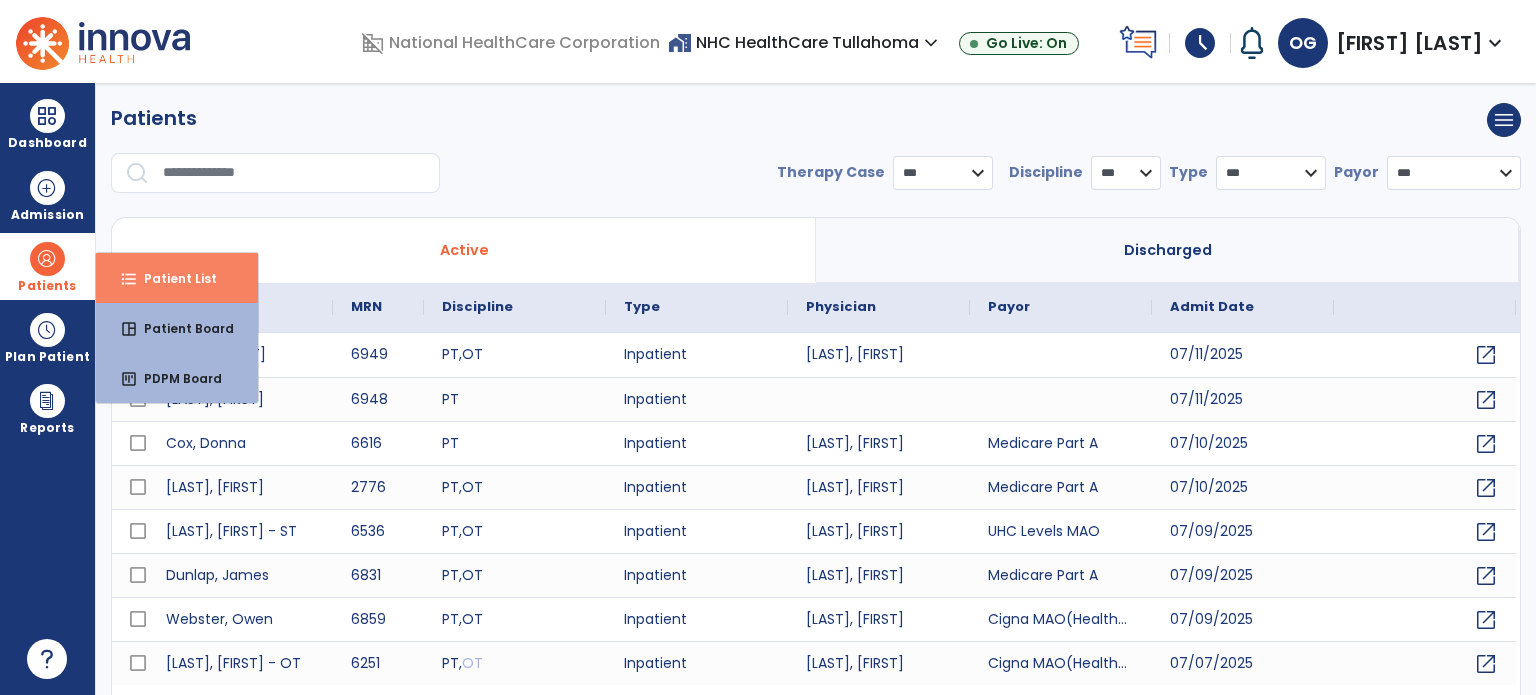 click on "format_list_bulleted" at bounding box center (129, 279) 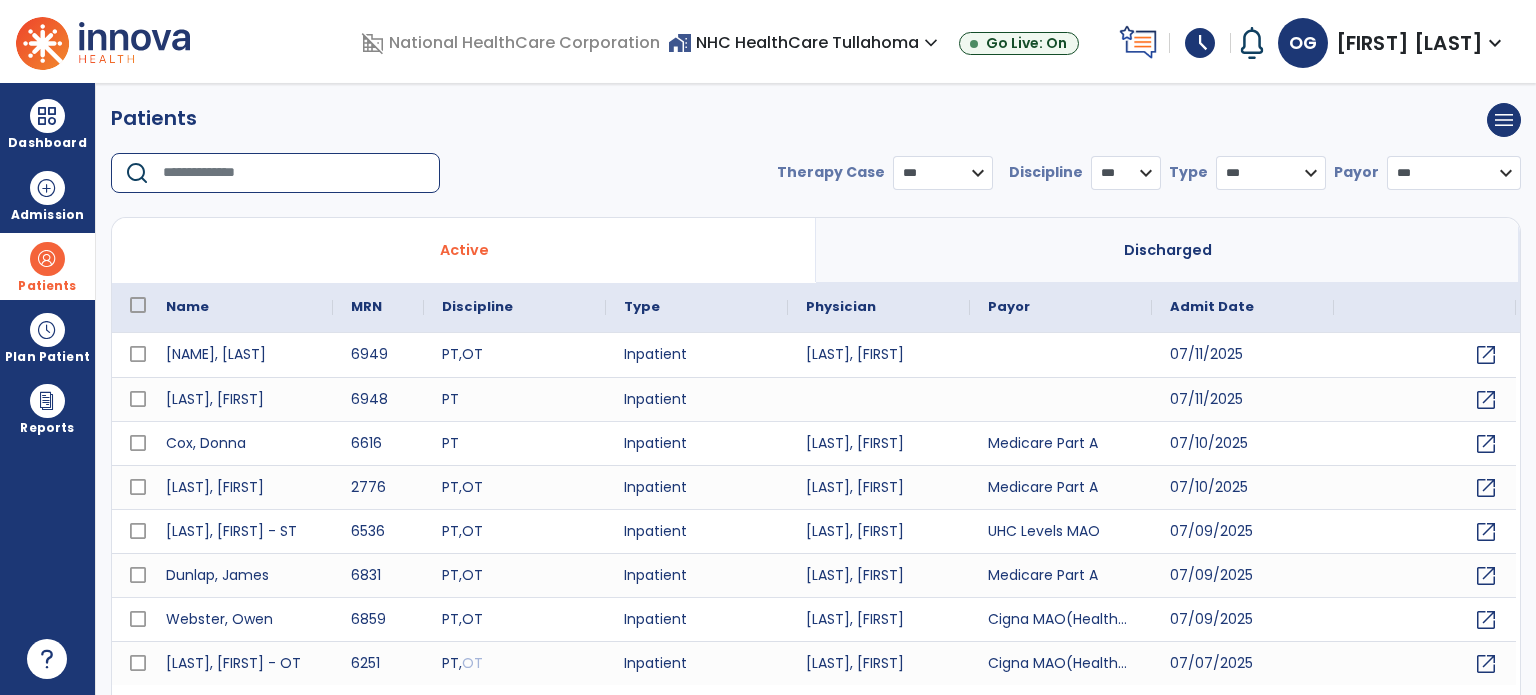 click at bounding box center [294, 173] 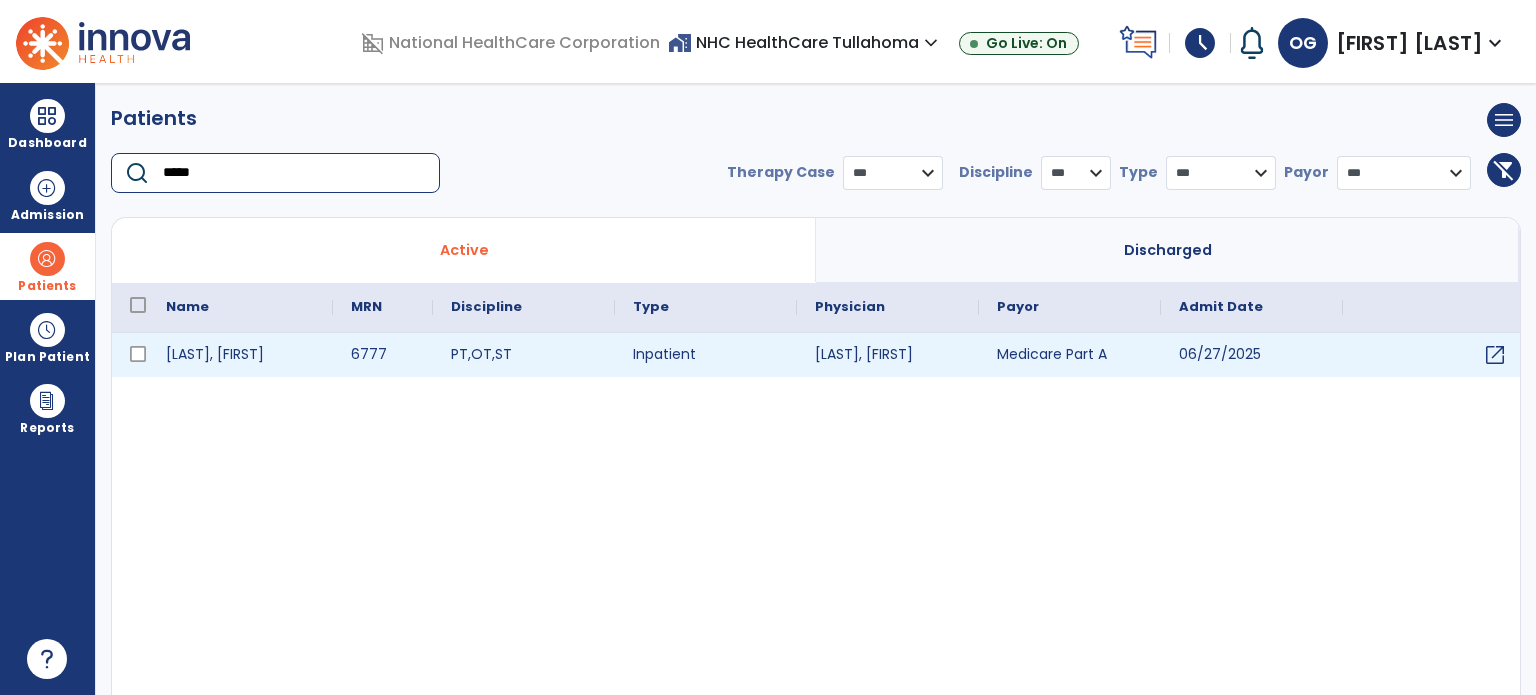 type on "*****" 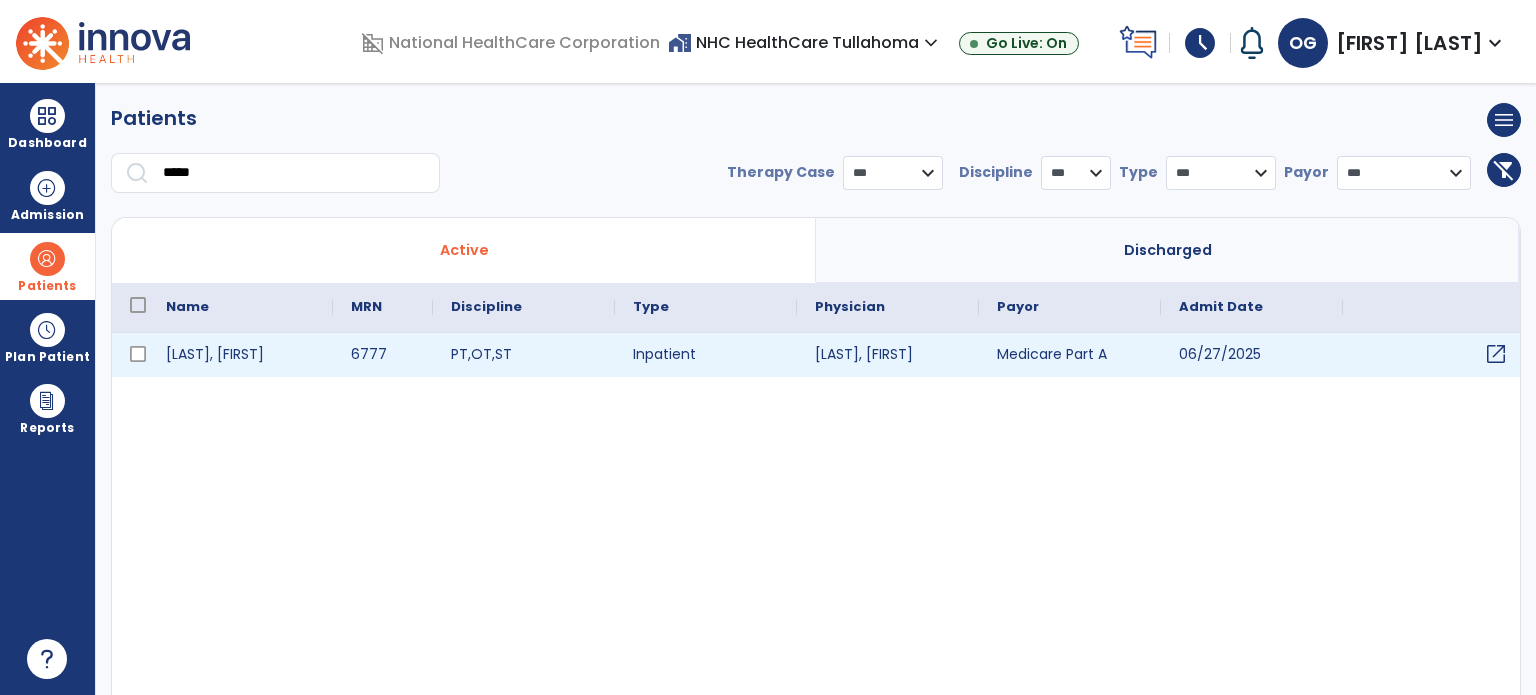 click on "open_in_new" at bounding box center (1496, 354) 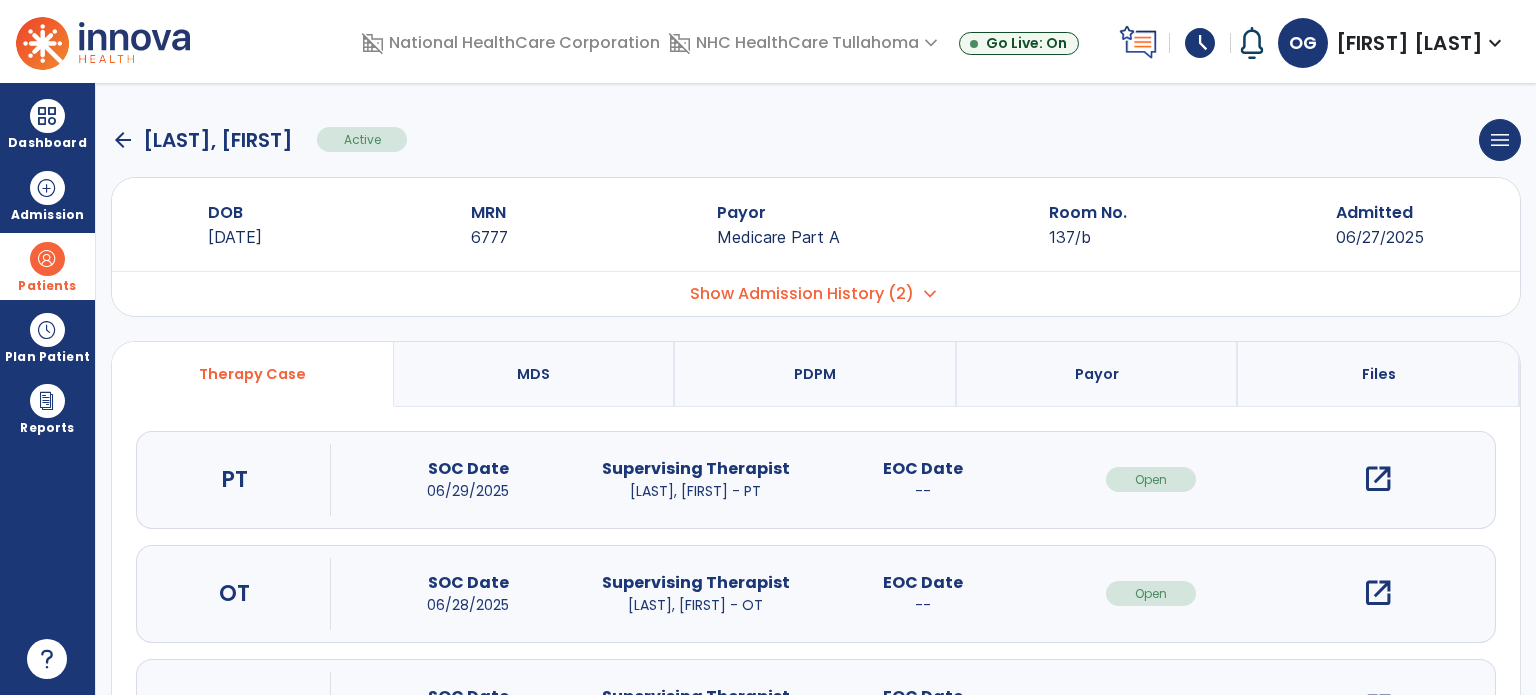click on "open_in_new" at bounding box center (1378, 479) 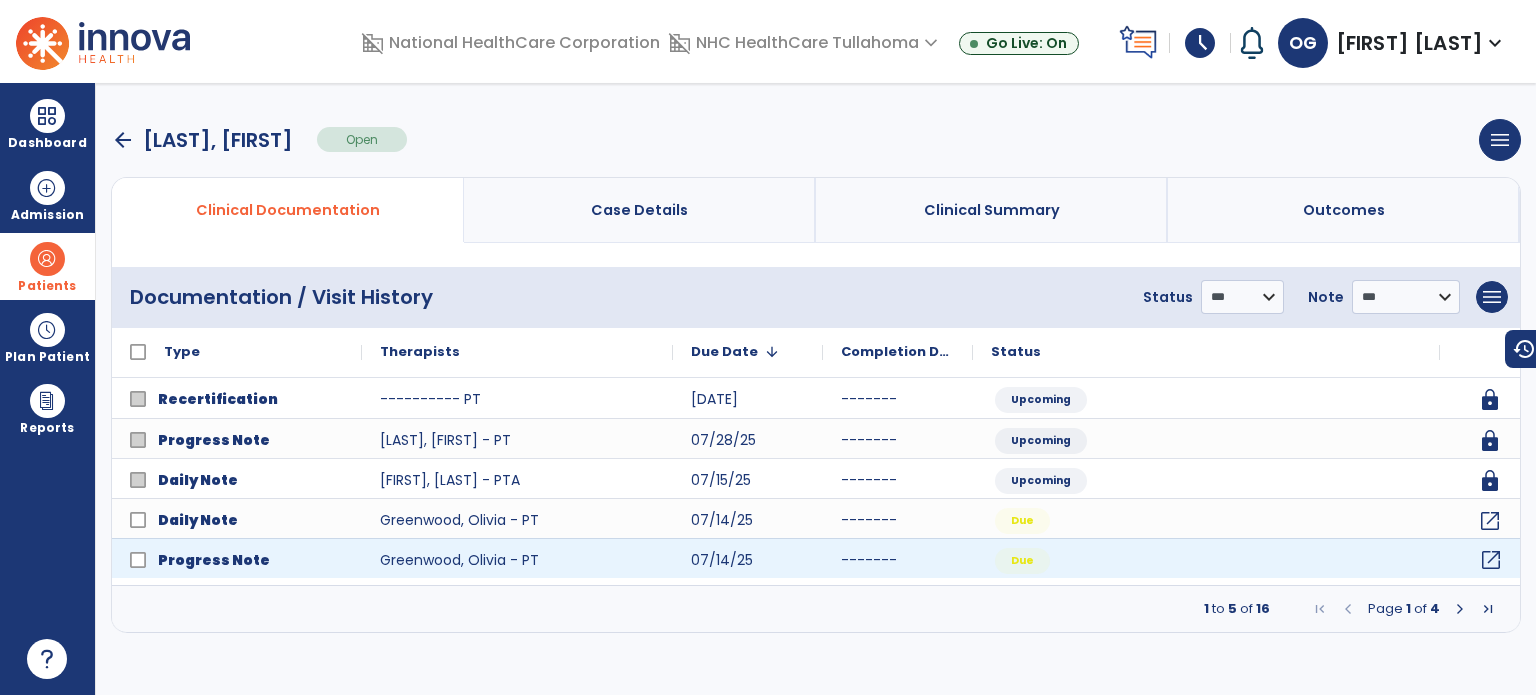 click on "open_in_new" 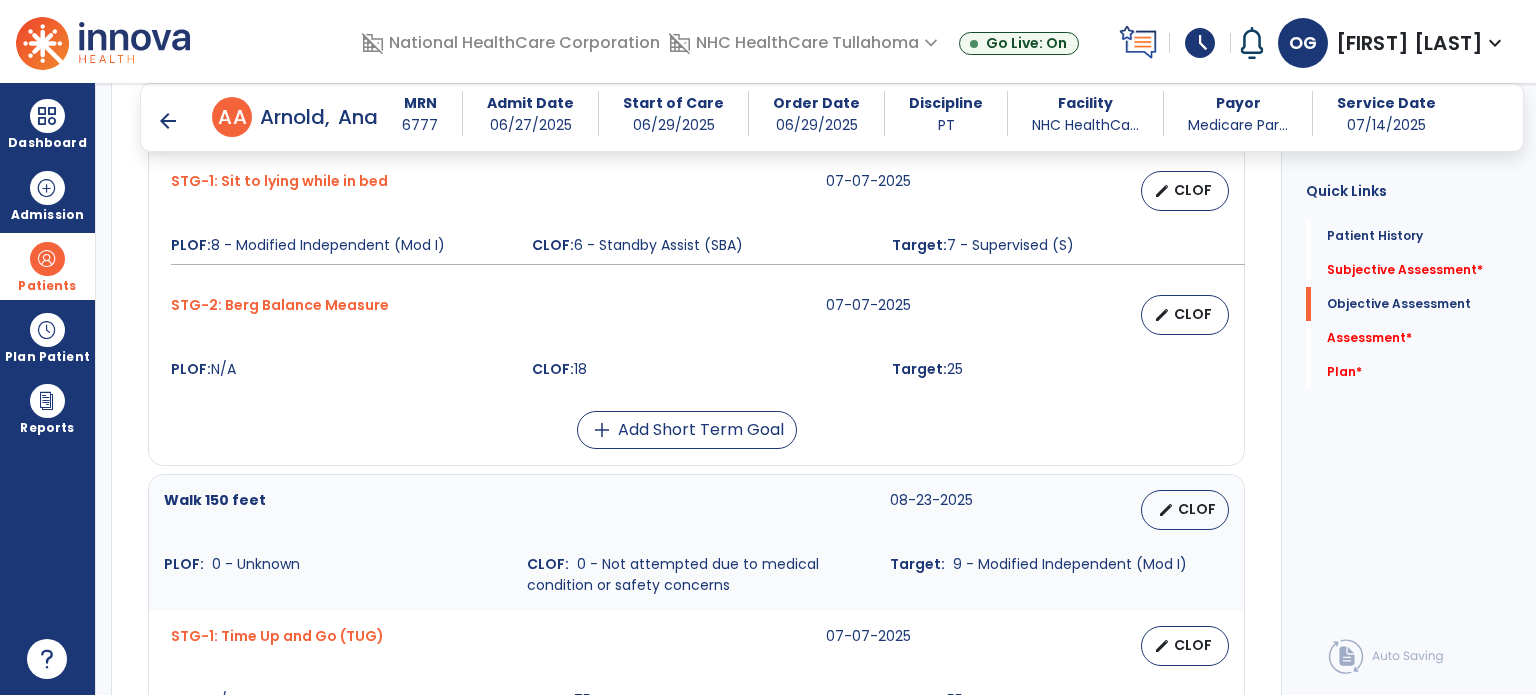scroll, scrollTop: 1000, scrollLeft: 0, axis: vertical 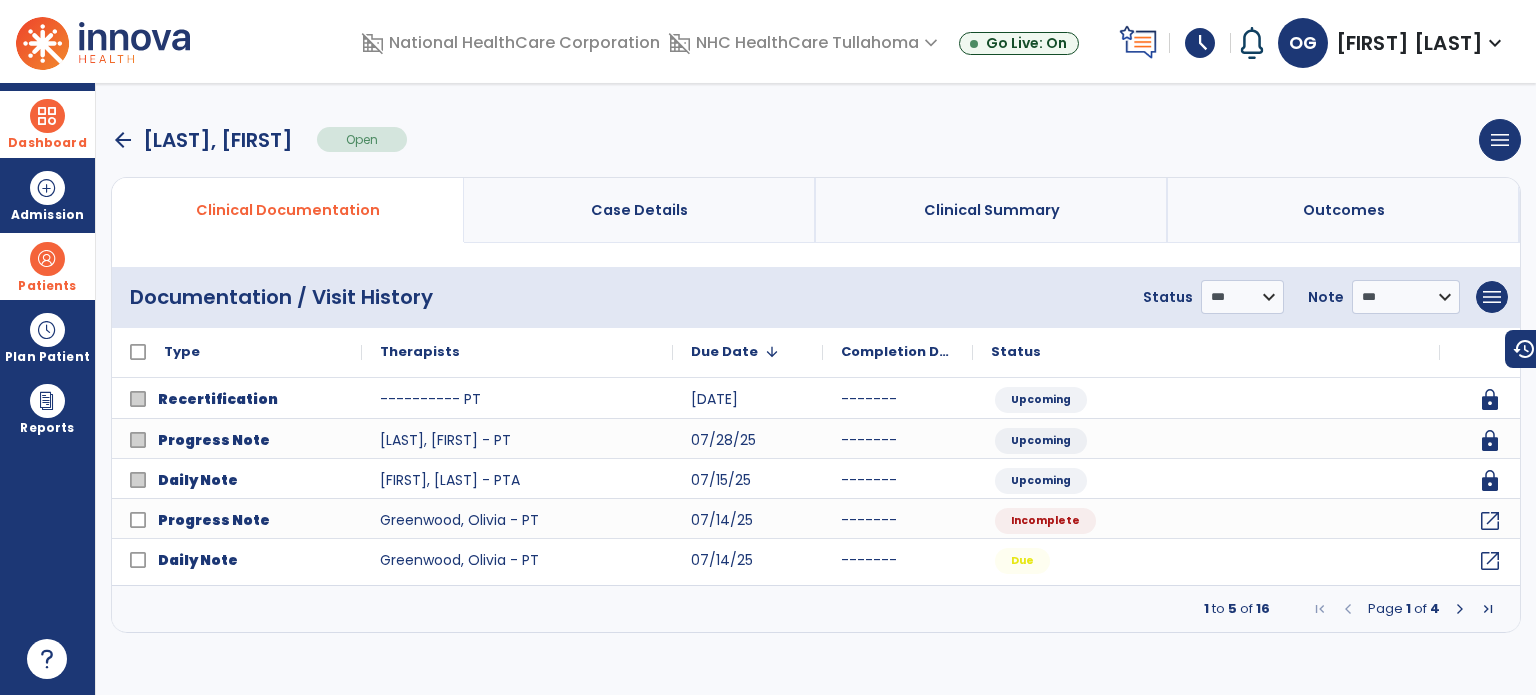 click on "Dashboard" at bounding box center [47, 124] 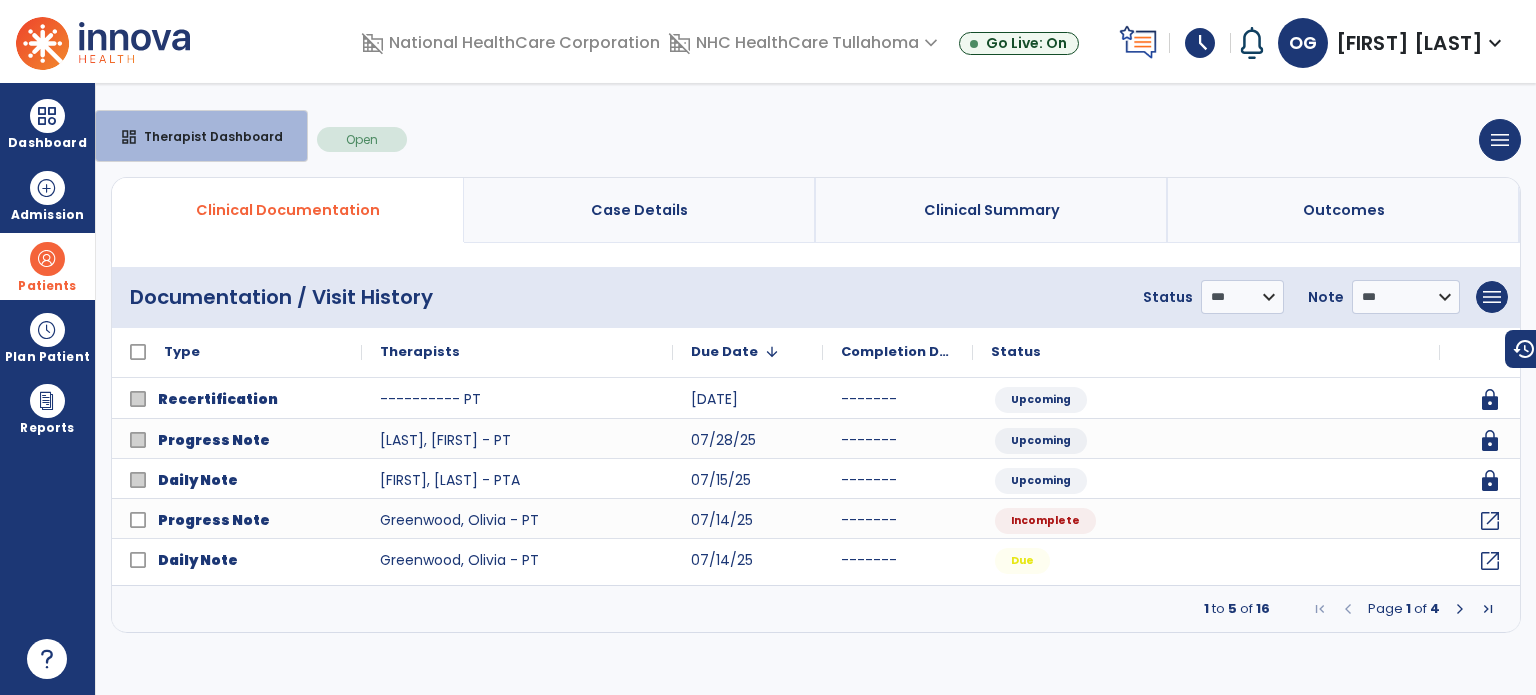 click on "arrow_back   [FIRST] [LAST]  Open  menu   Edit Therapy Case   Delete Therapy Case   Close Therapy Case" at bounding box center [816, 140] 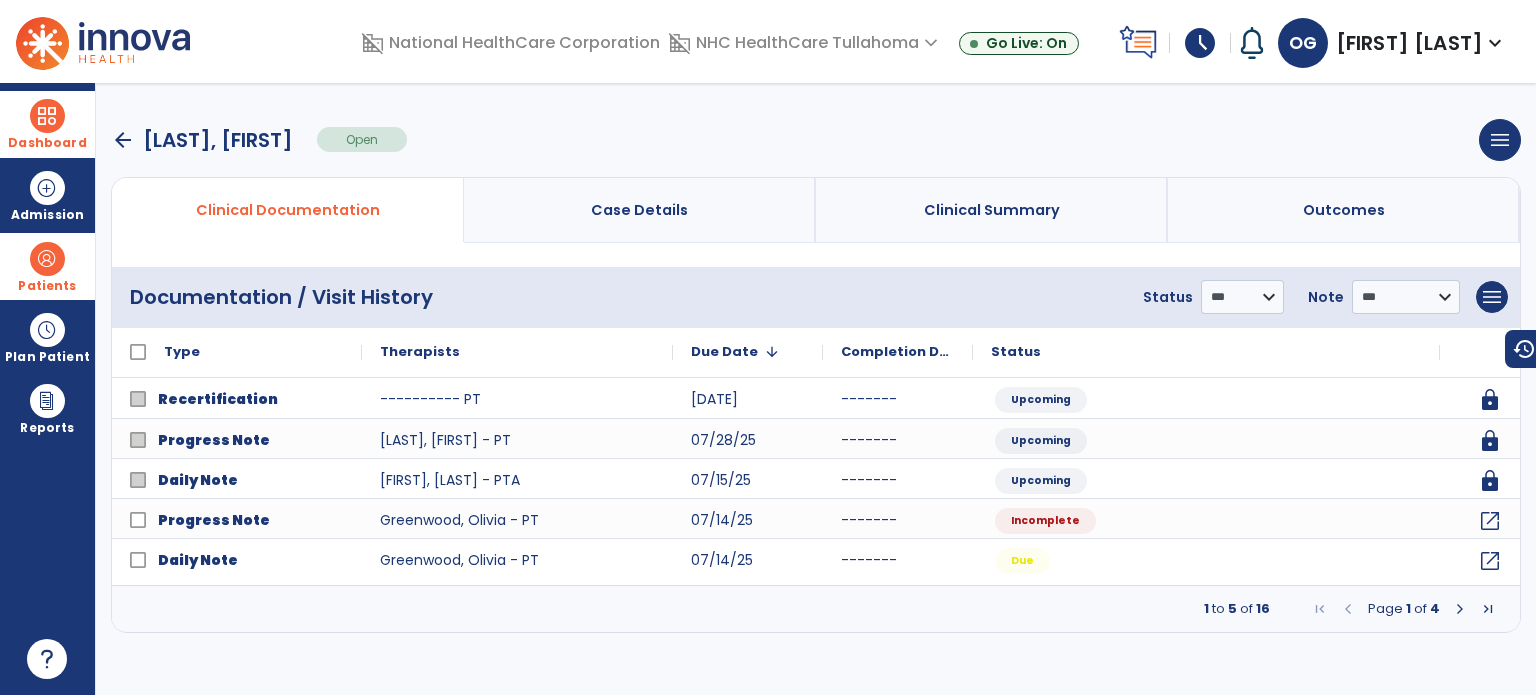 click at bounding box center (47, 116) 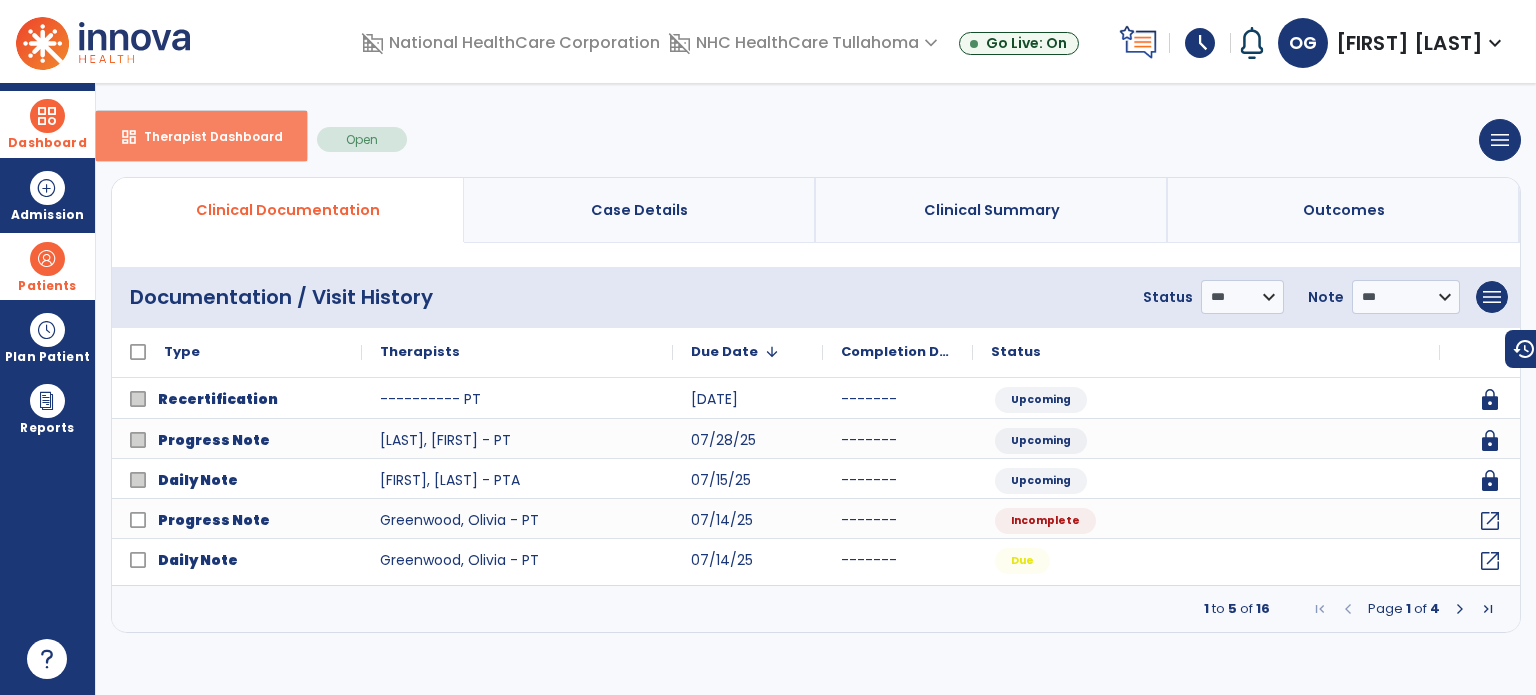 click on "dashboard" at bounding box center (129, 137) 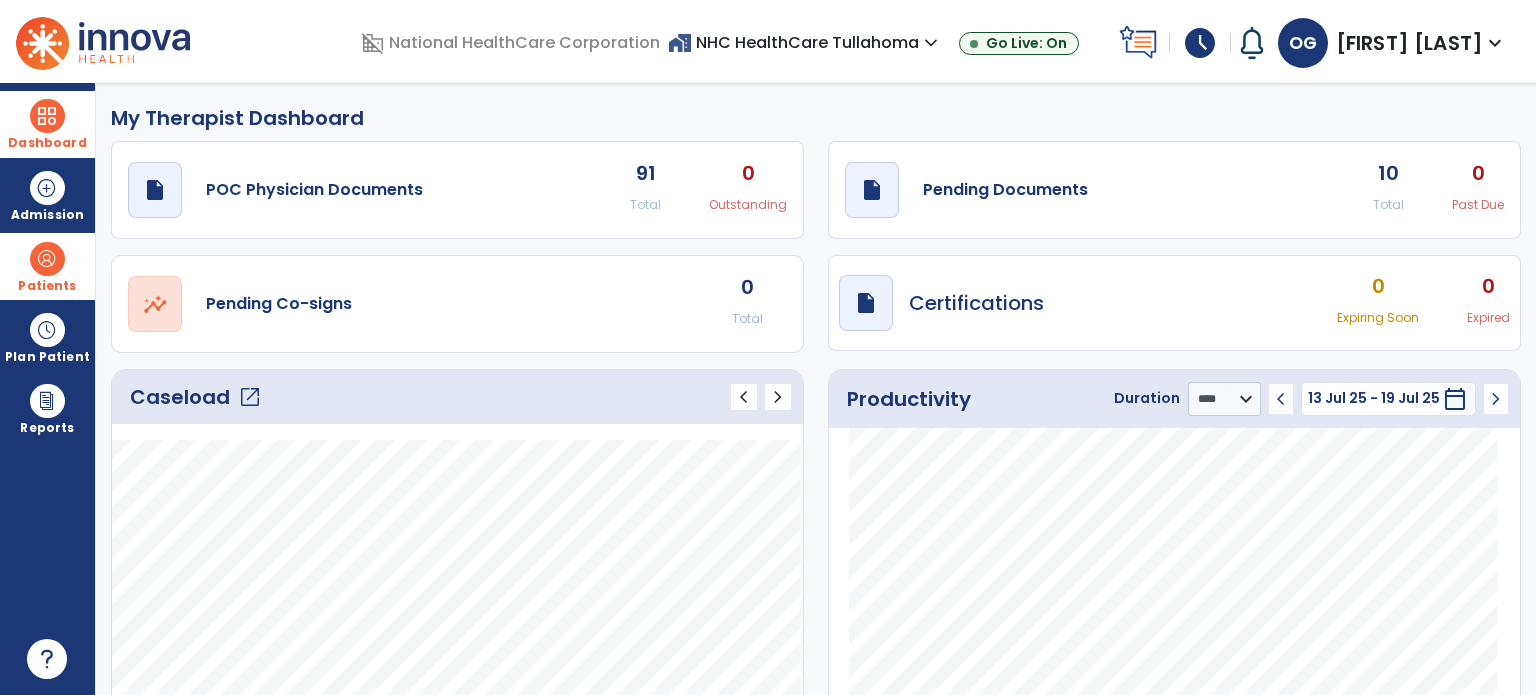 click on "open_in_new" 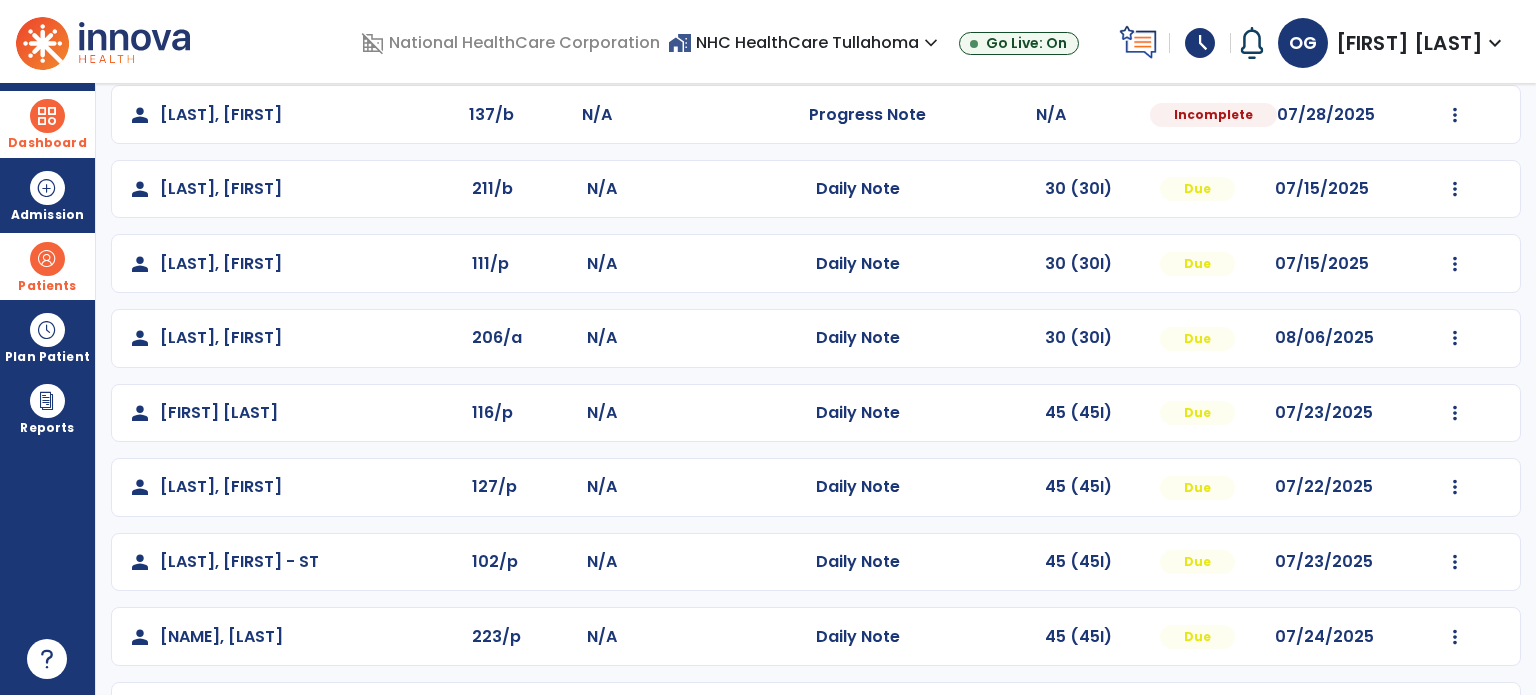 scroll, scrollTop: 322, scrollLeft: 0, axis: vertical 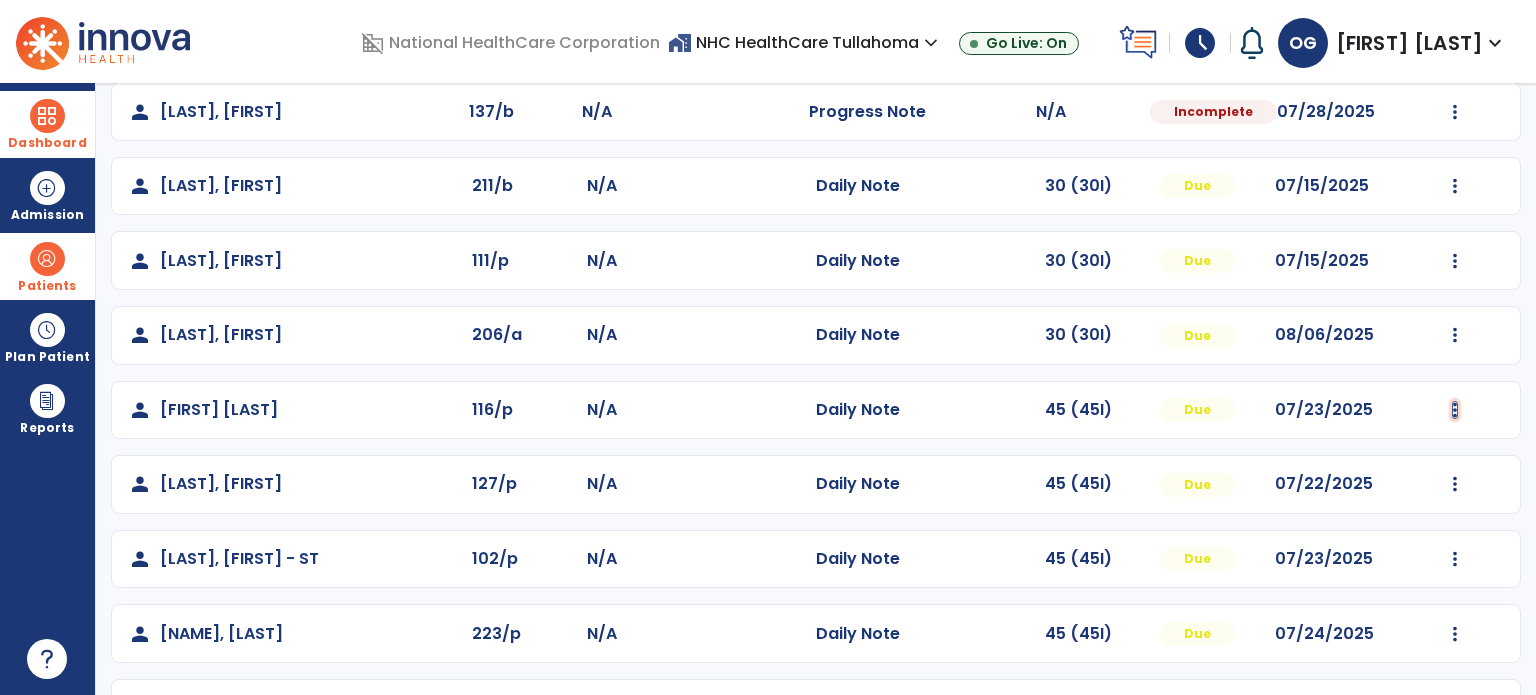 click at bounding box center [1455, 37] 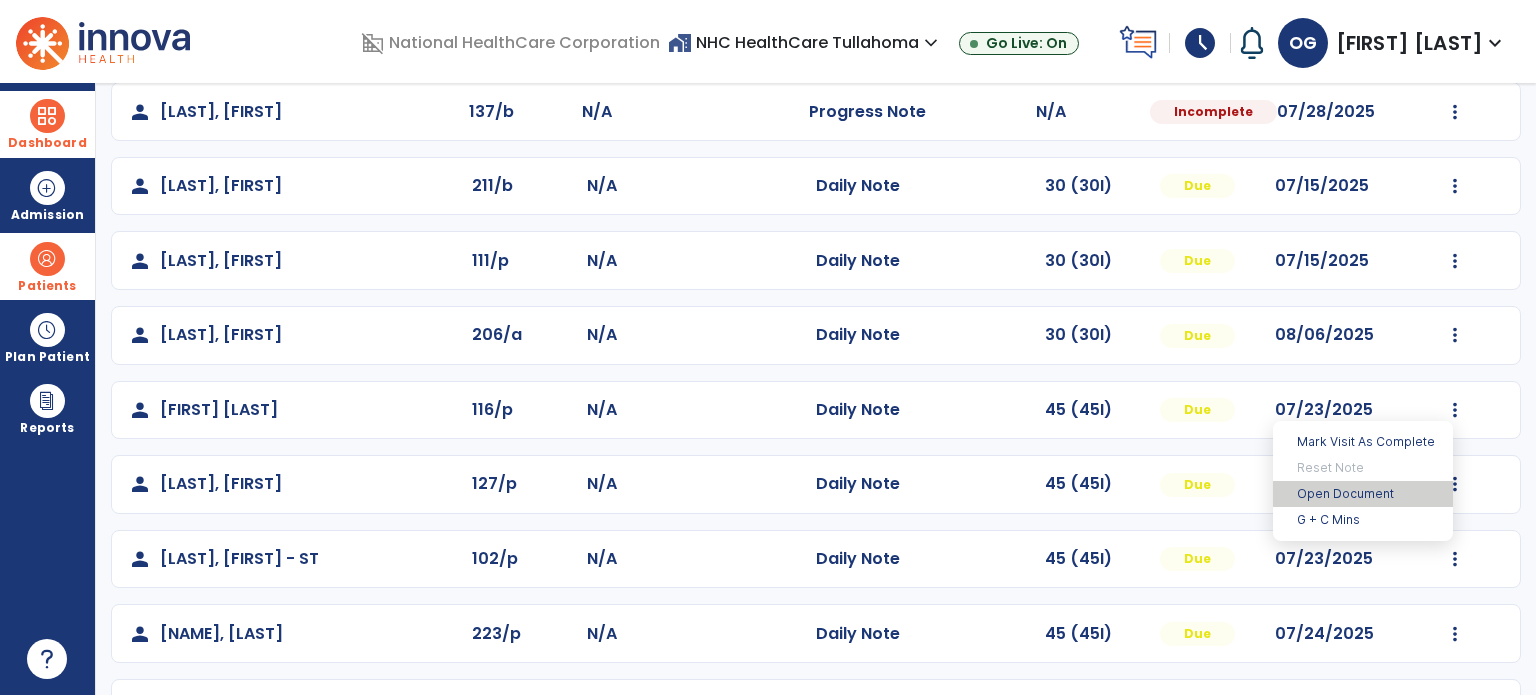 click on "Open Document" at bounding box center (1363, 494) 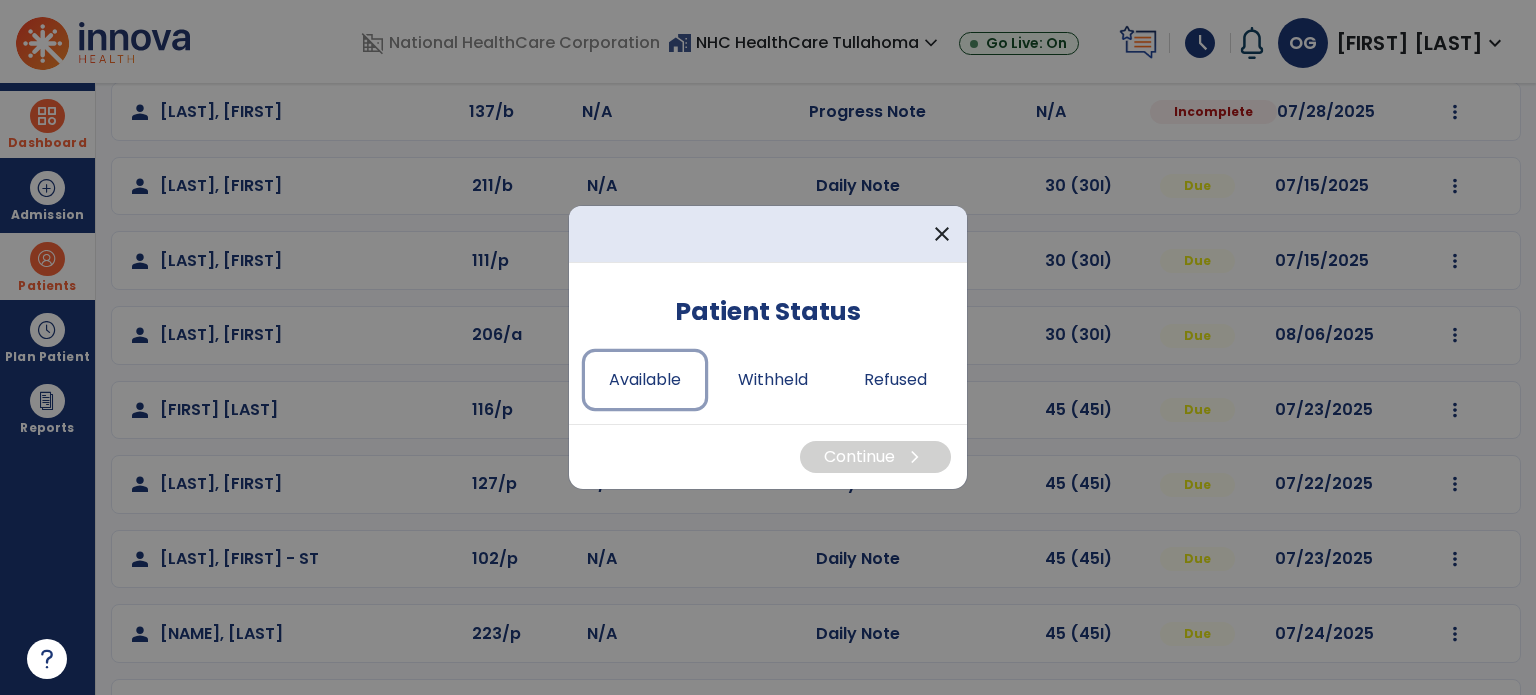 click on "Available" at bounding box center (645, 380) 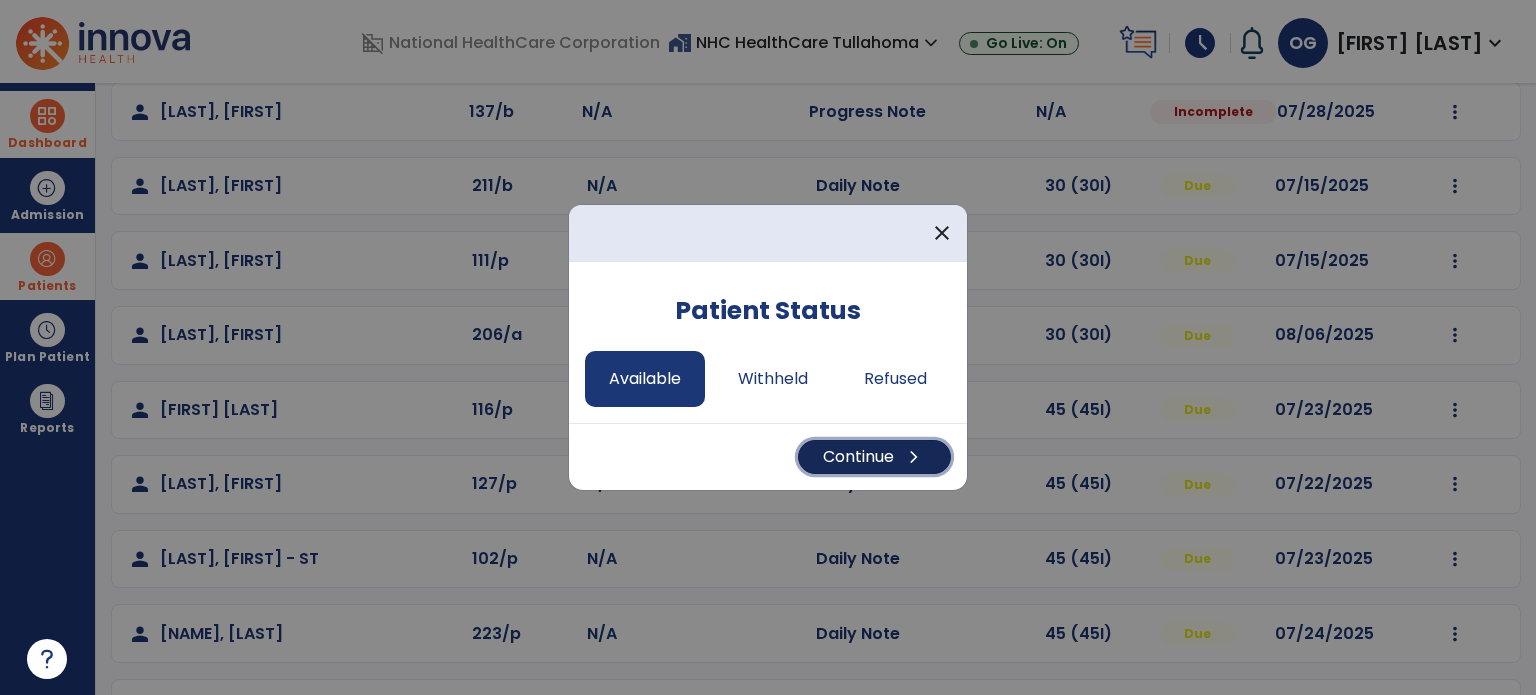 click on "Continue   chevron_right" at bounding box center (874, 457) 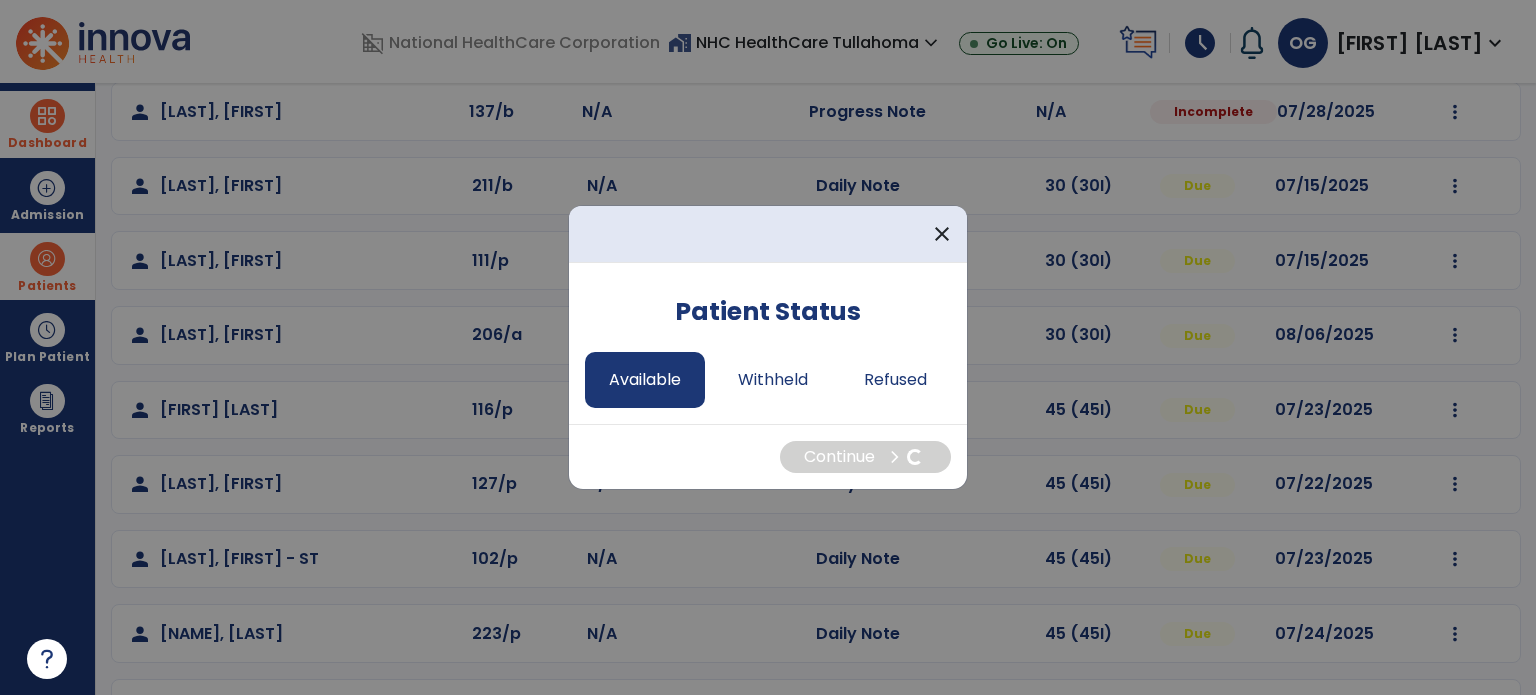 select on "*" 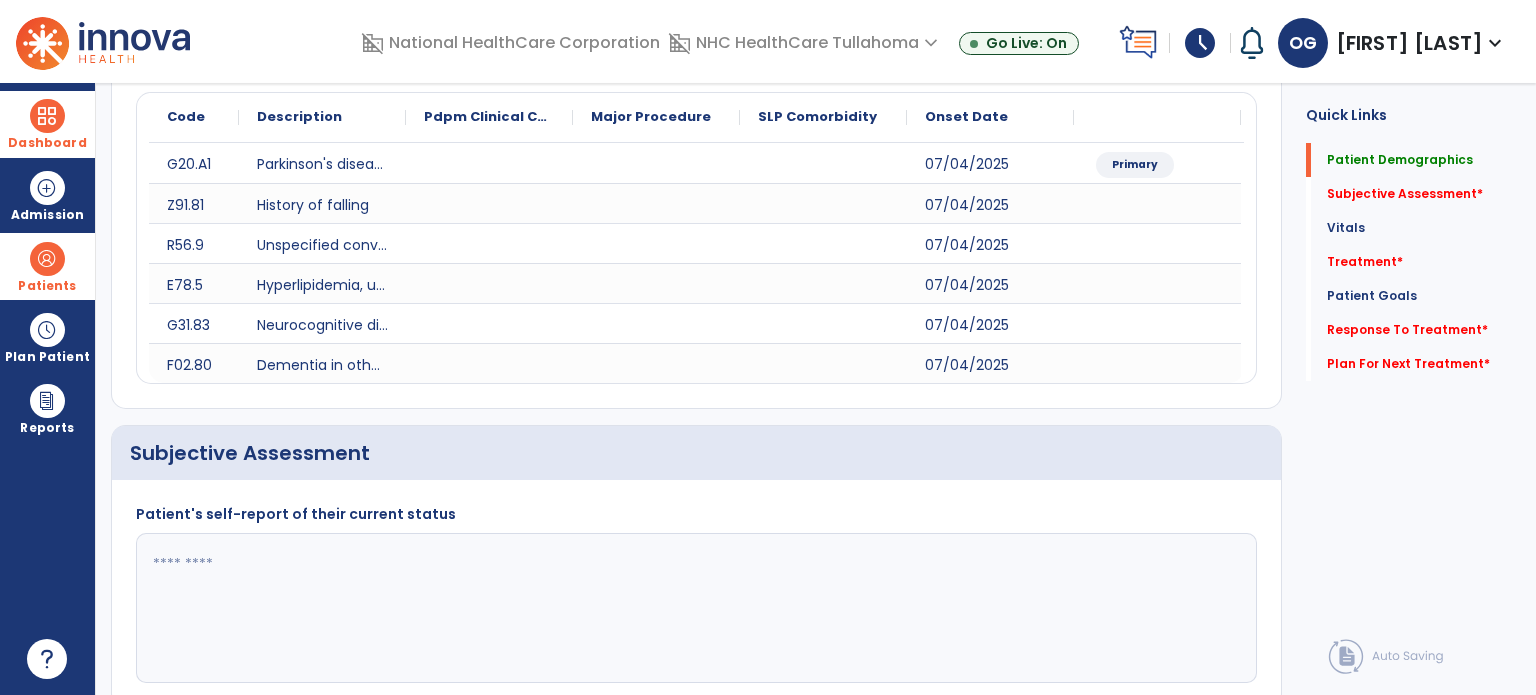 click 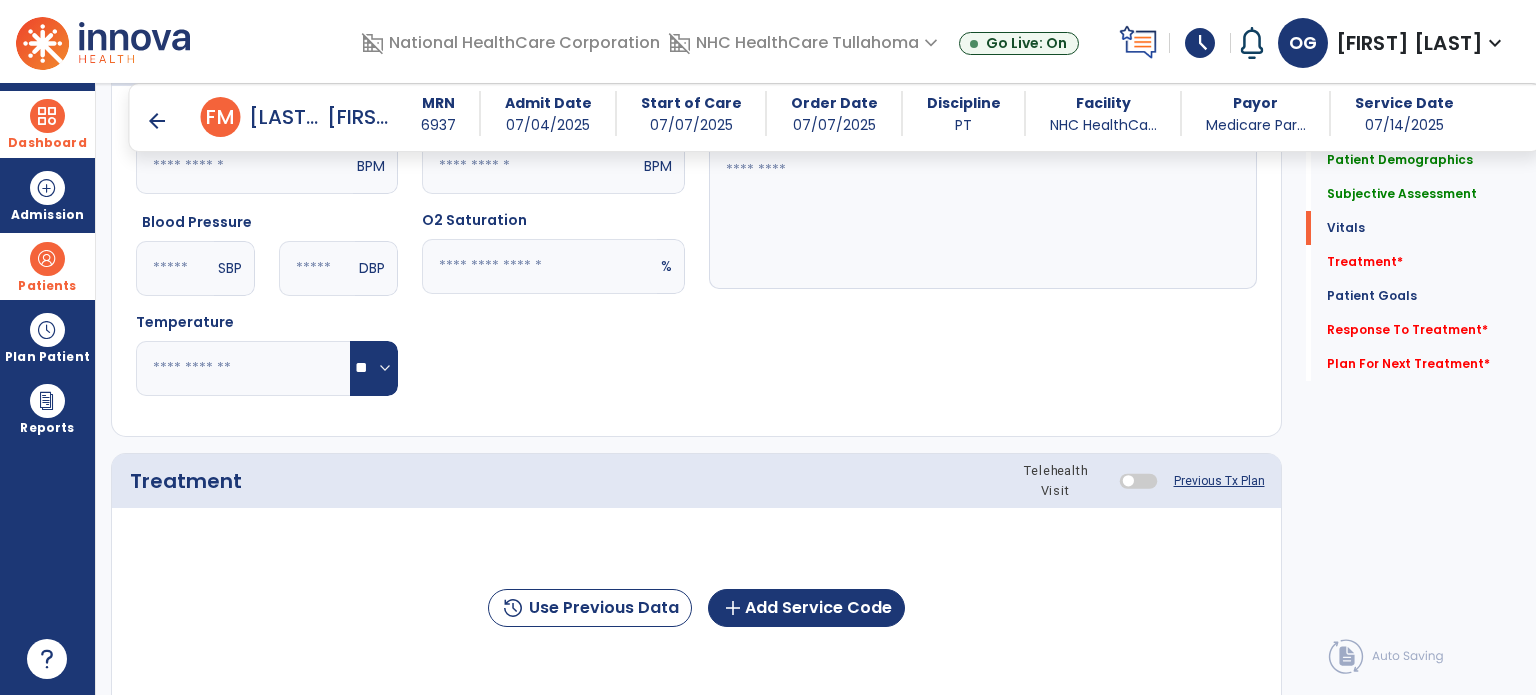 scroll, scrollTop: 1090, scrollLeft: 0, axis: vertical 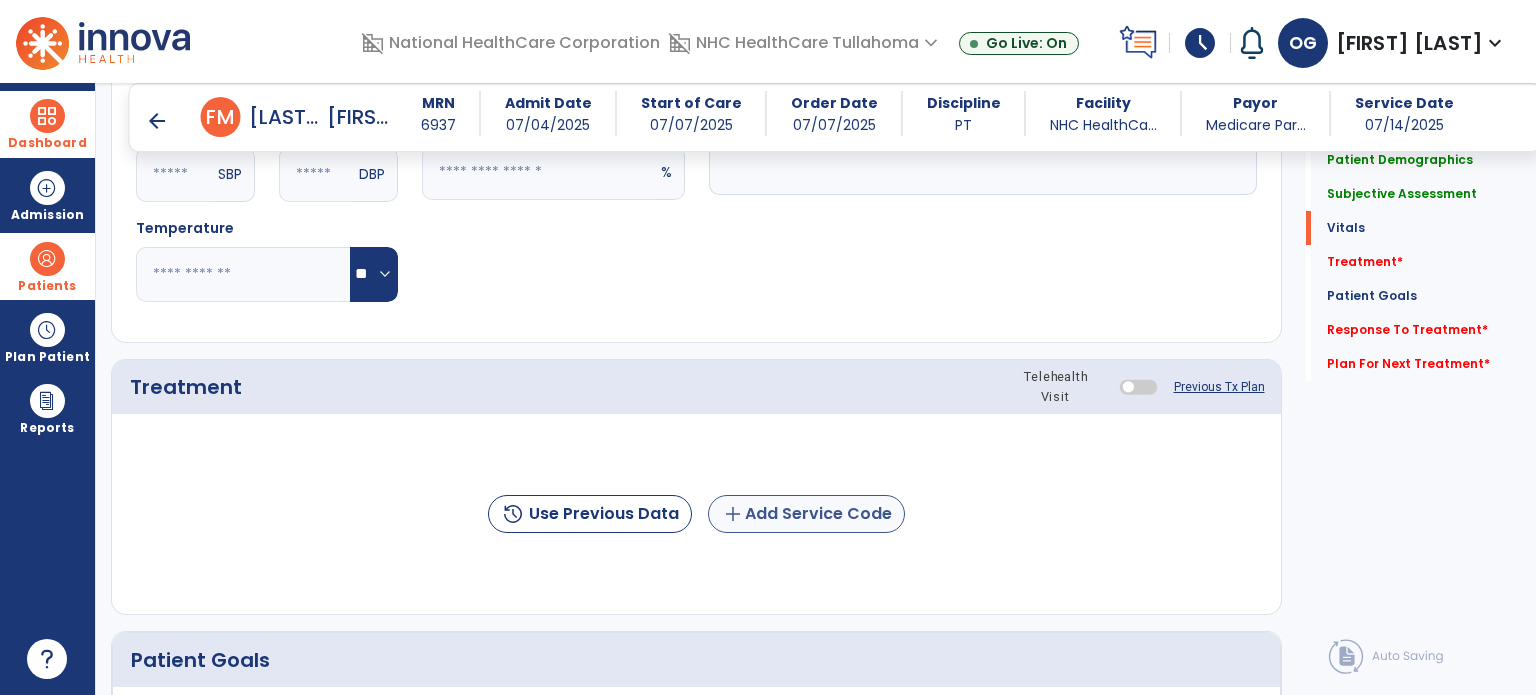 type on "**********" 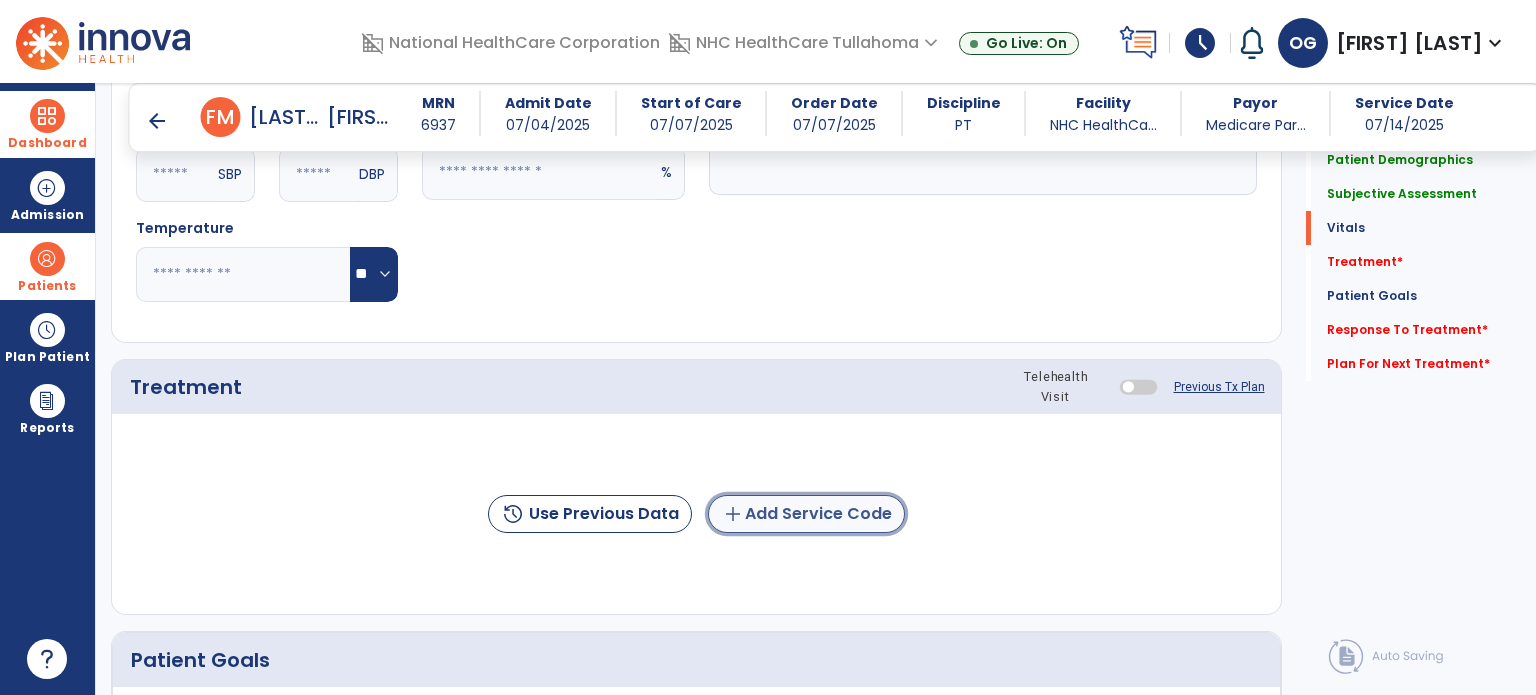 click on "add  Add Service Code" 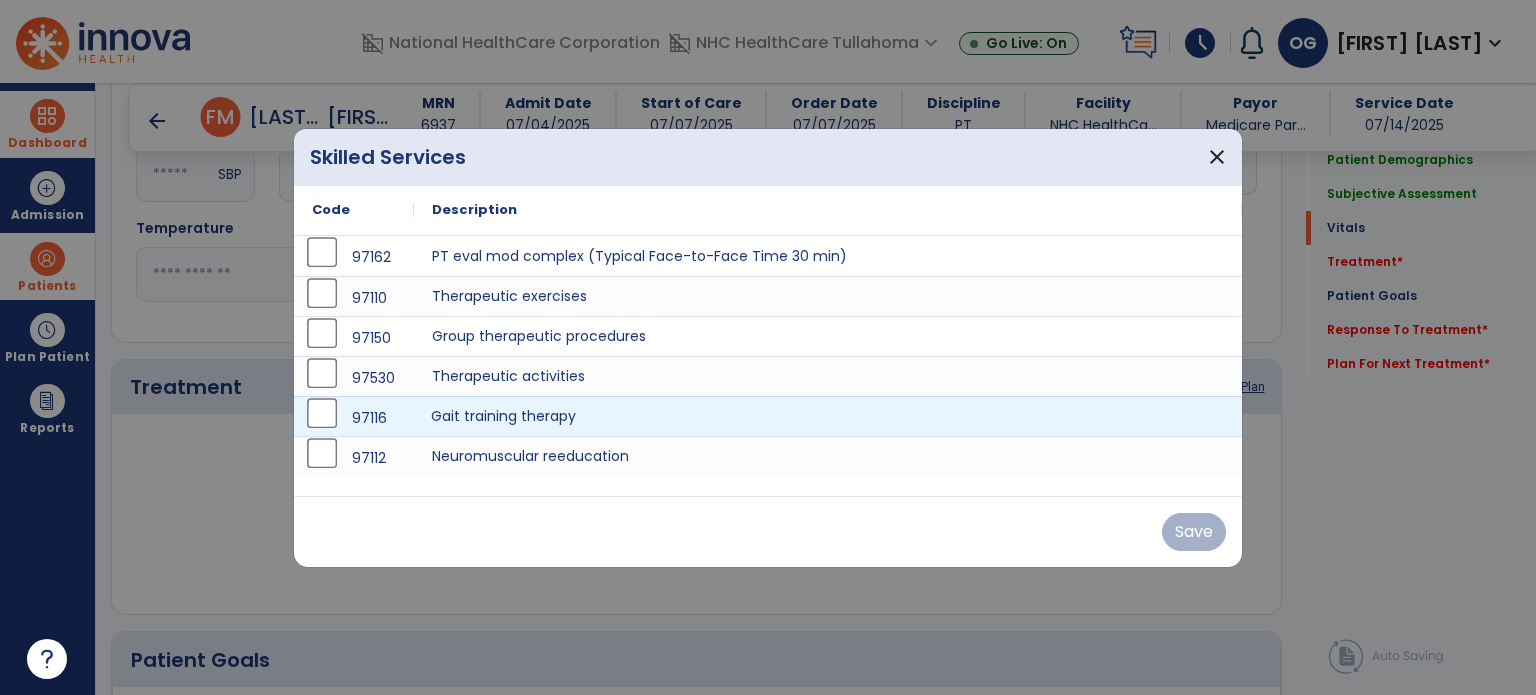 click on "Gait training therapy" at bounding box center [828, 416] 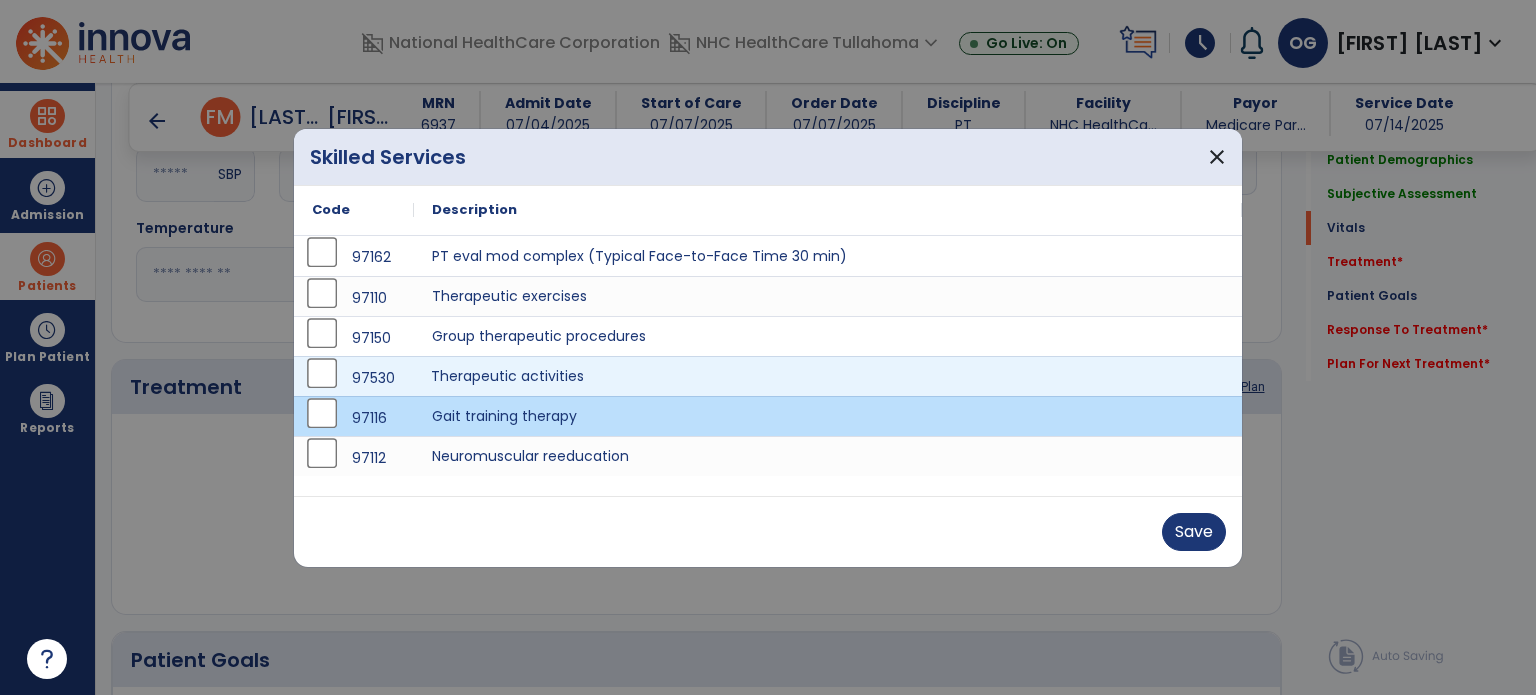 click on "Therapeutic activities" at bounding box center [828, 376] 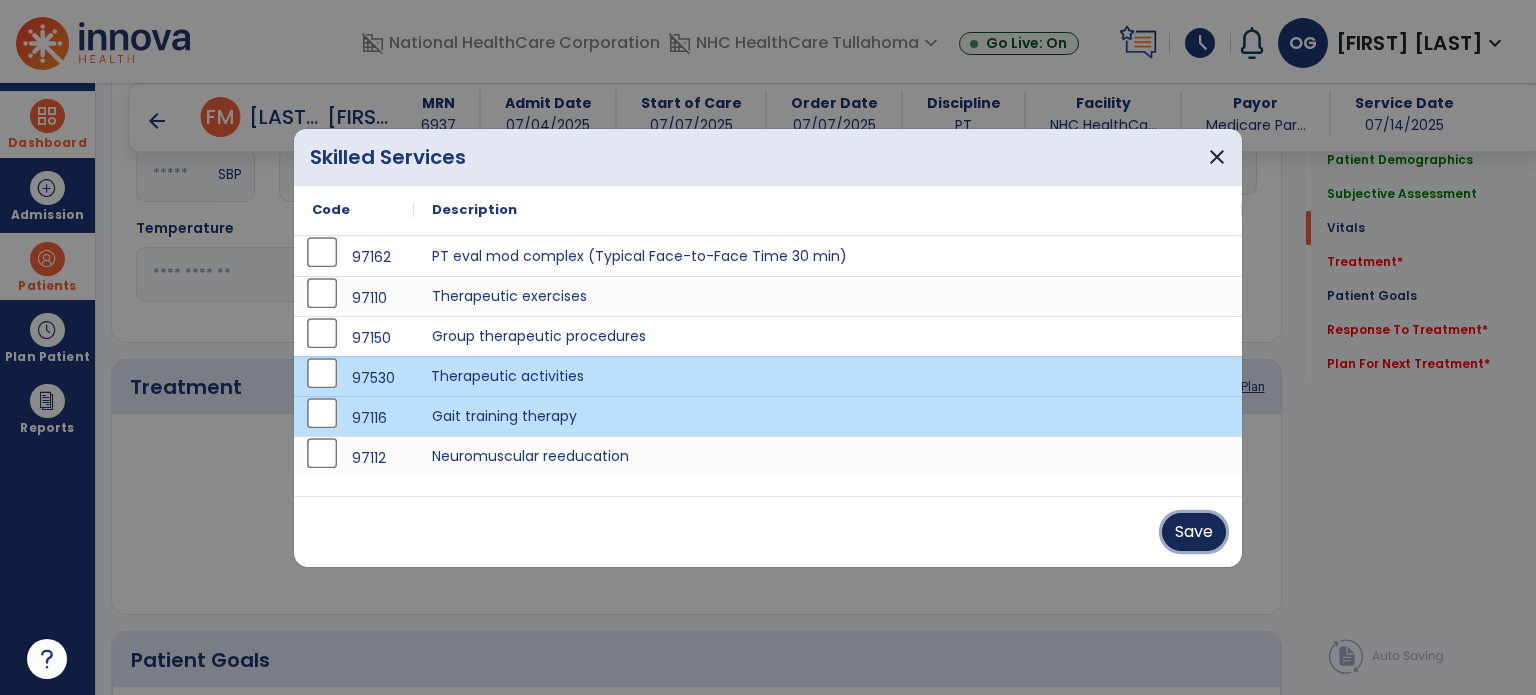 click on "Save" at bounding box center [1194, 532] 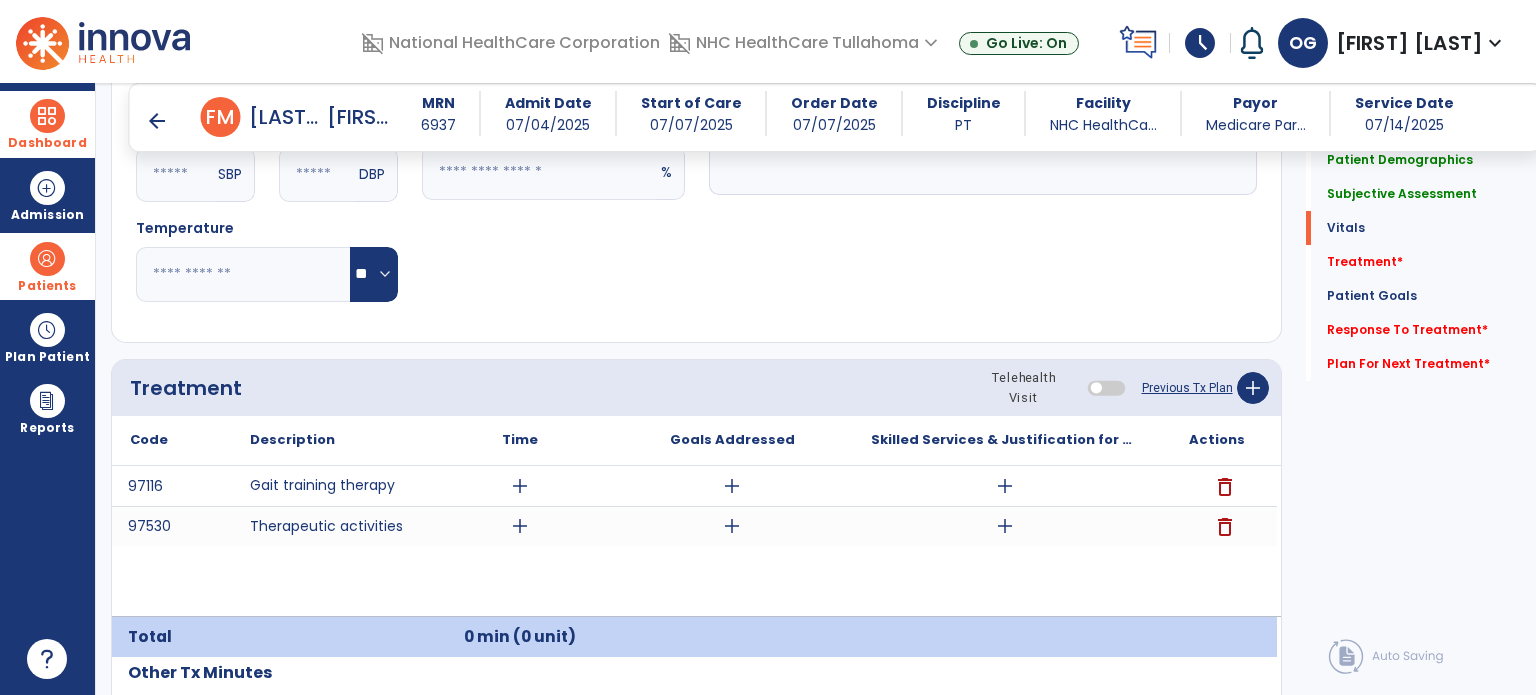 click on "arrow_back" at bounding box center [157, 121] 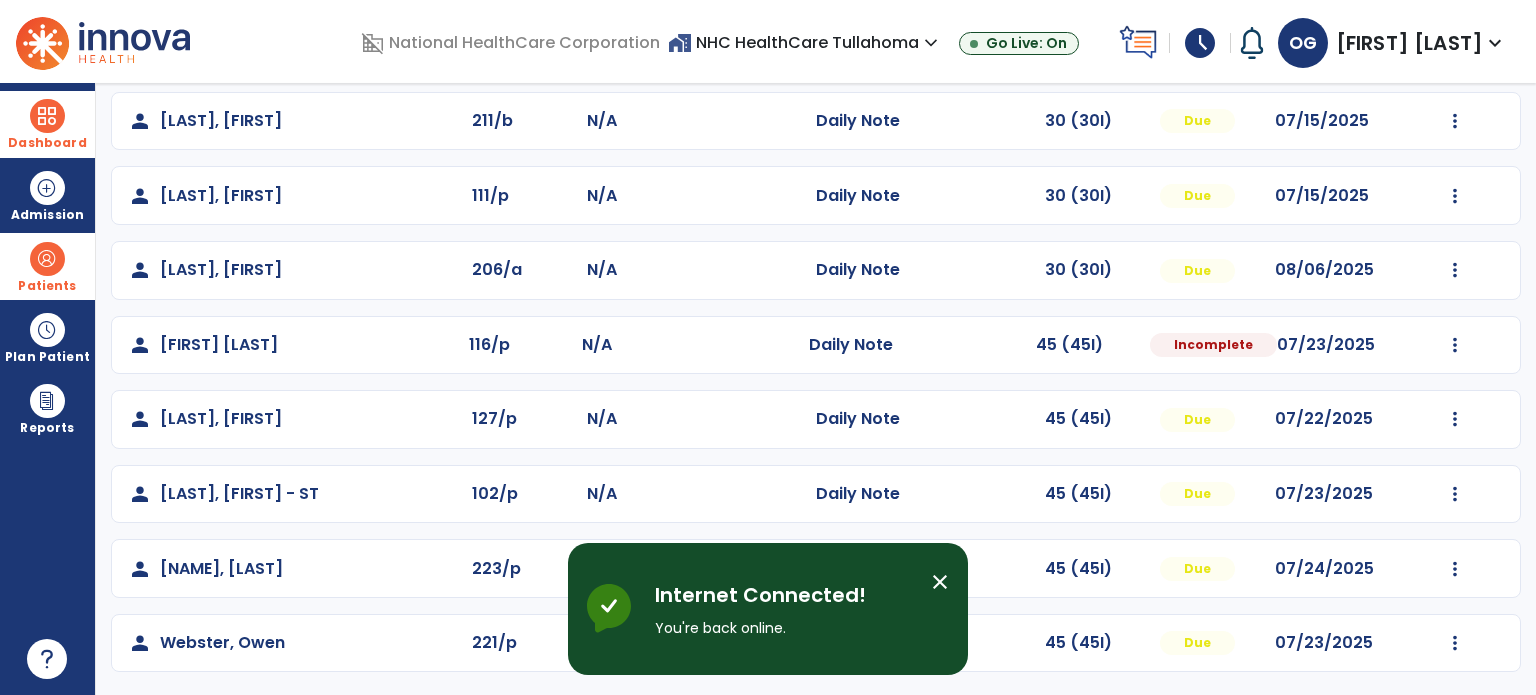 scroll, scrollTop: 389, scrollLeft: 0, axis: vertical 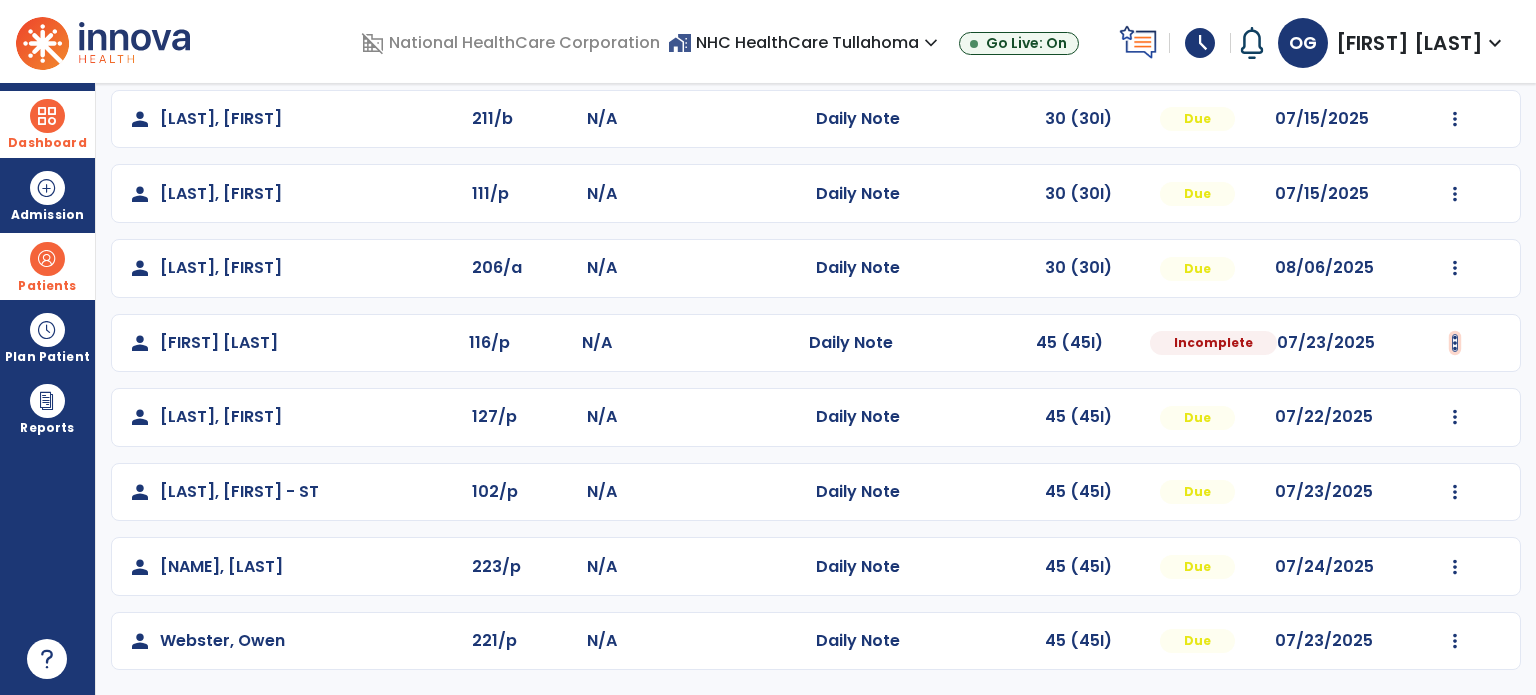 click at bounding box center [1455, -30] 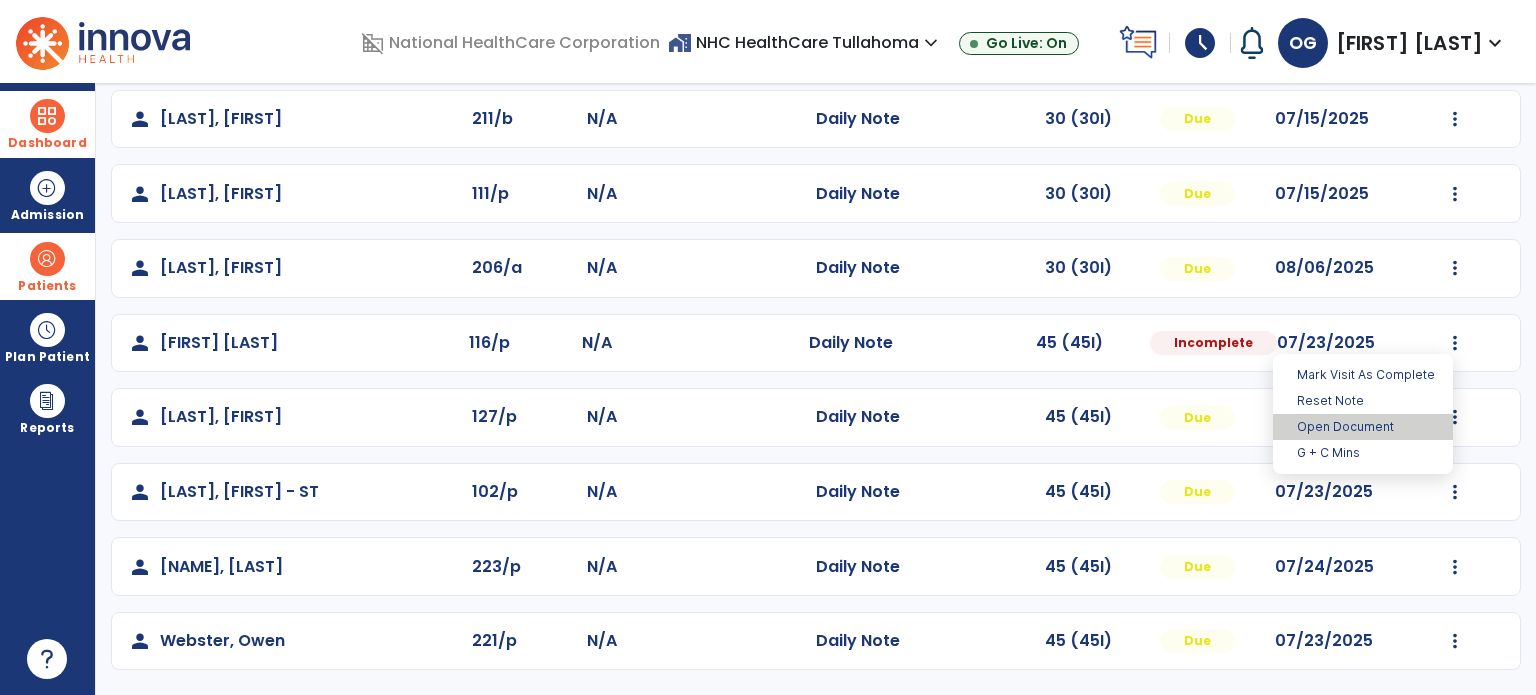 click on "Open Document" at bounding box center (1363, 427) 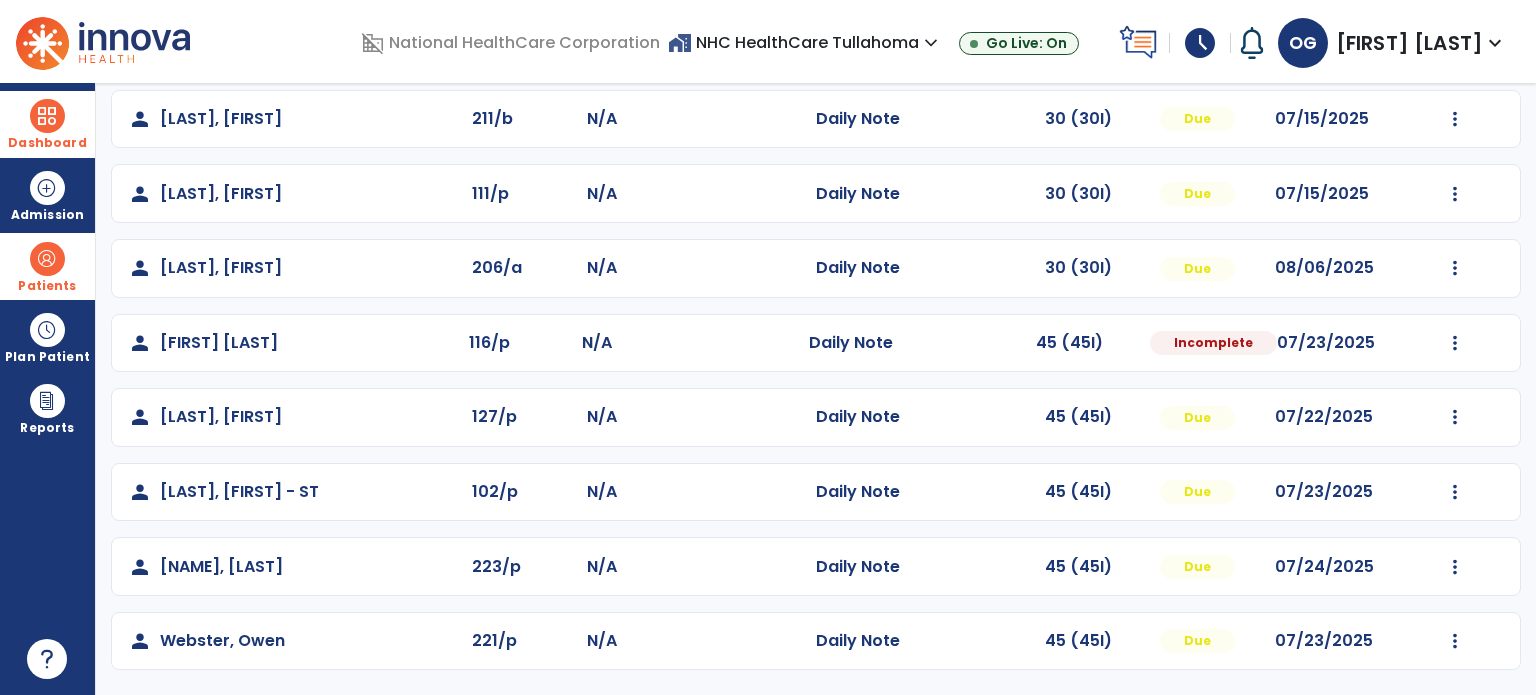 select on "*" 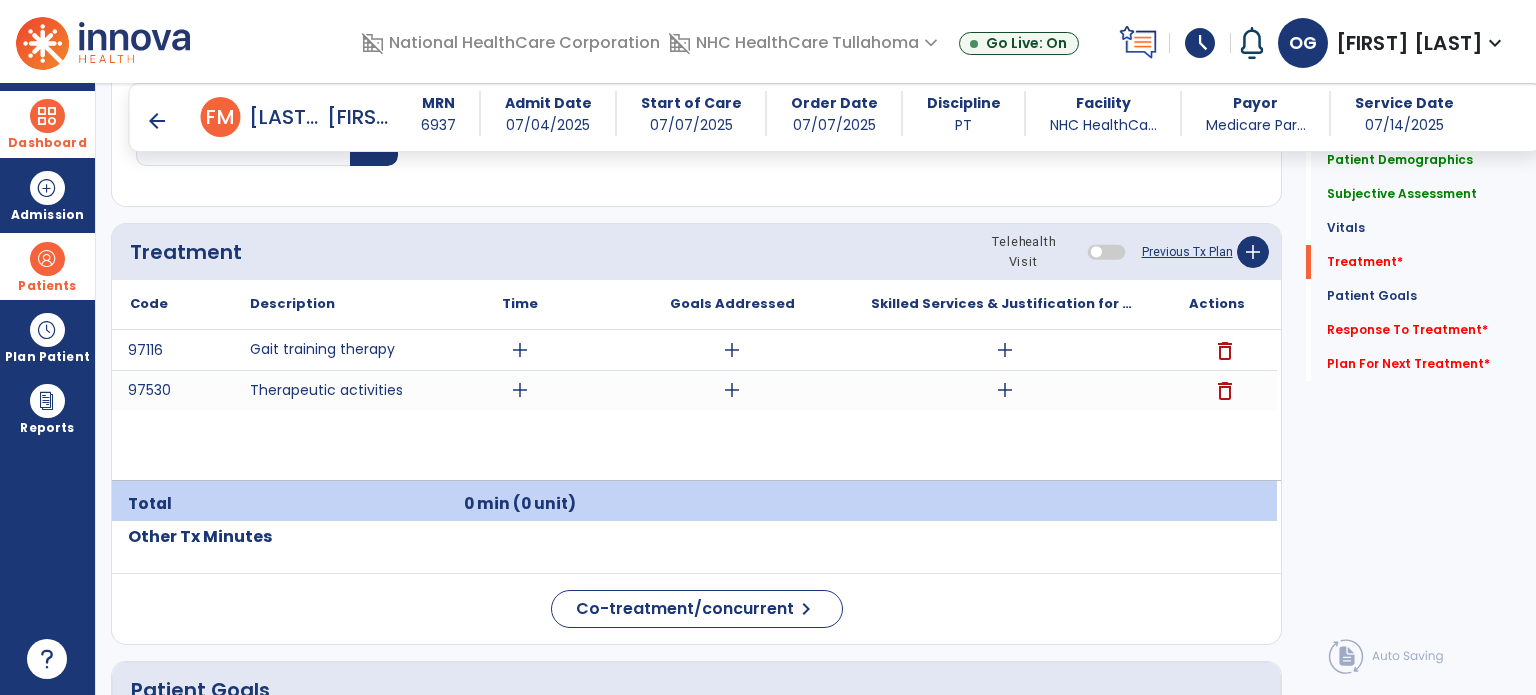 scroll, scrollTop: 1225, scrollLeft: 0, axis: vertical 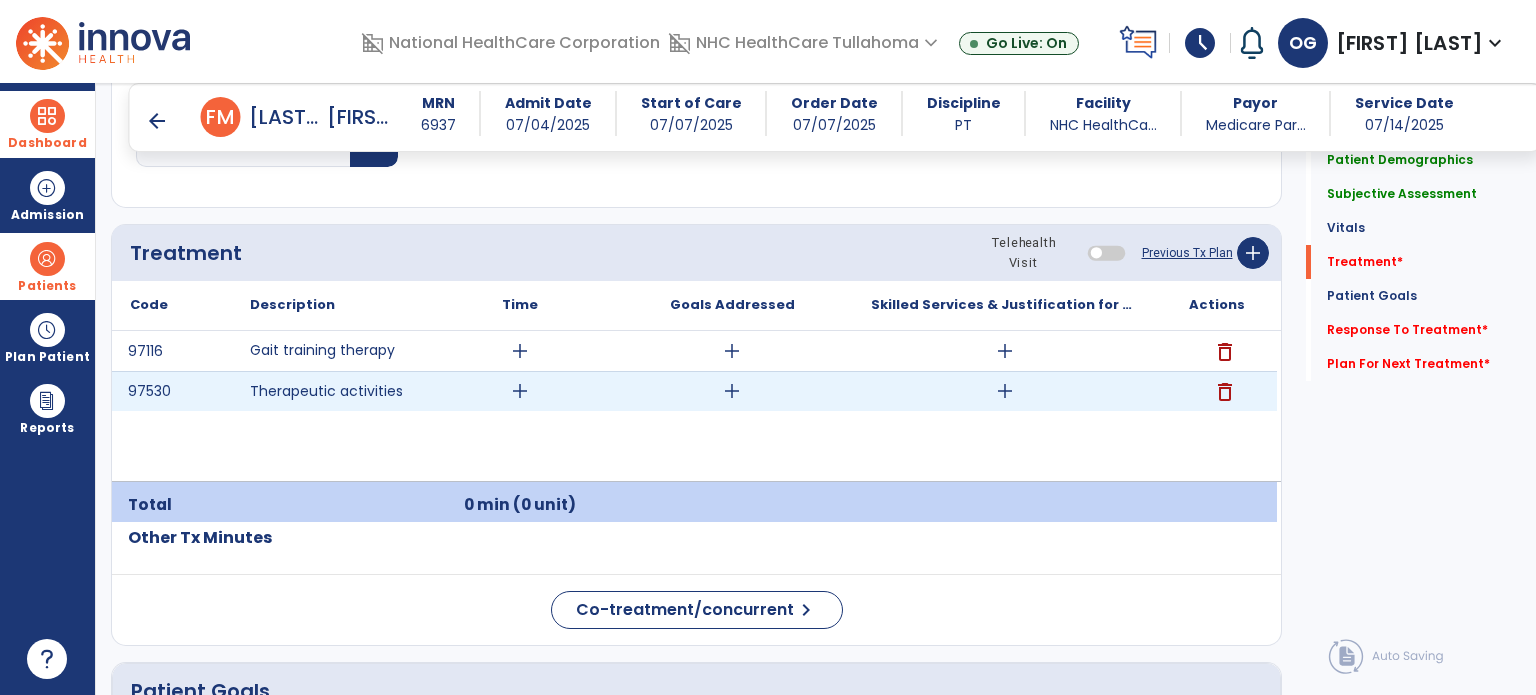 click on "add" at bounding box center (1005, 391) 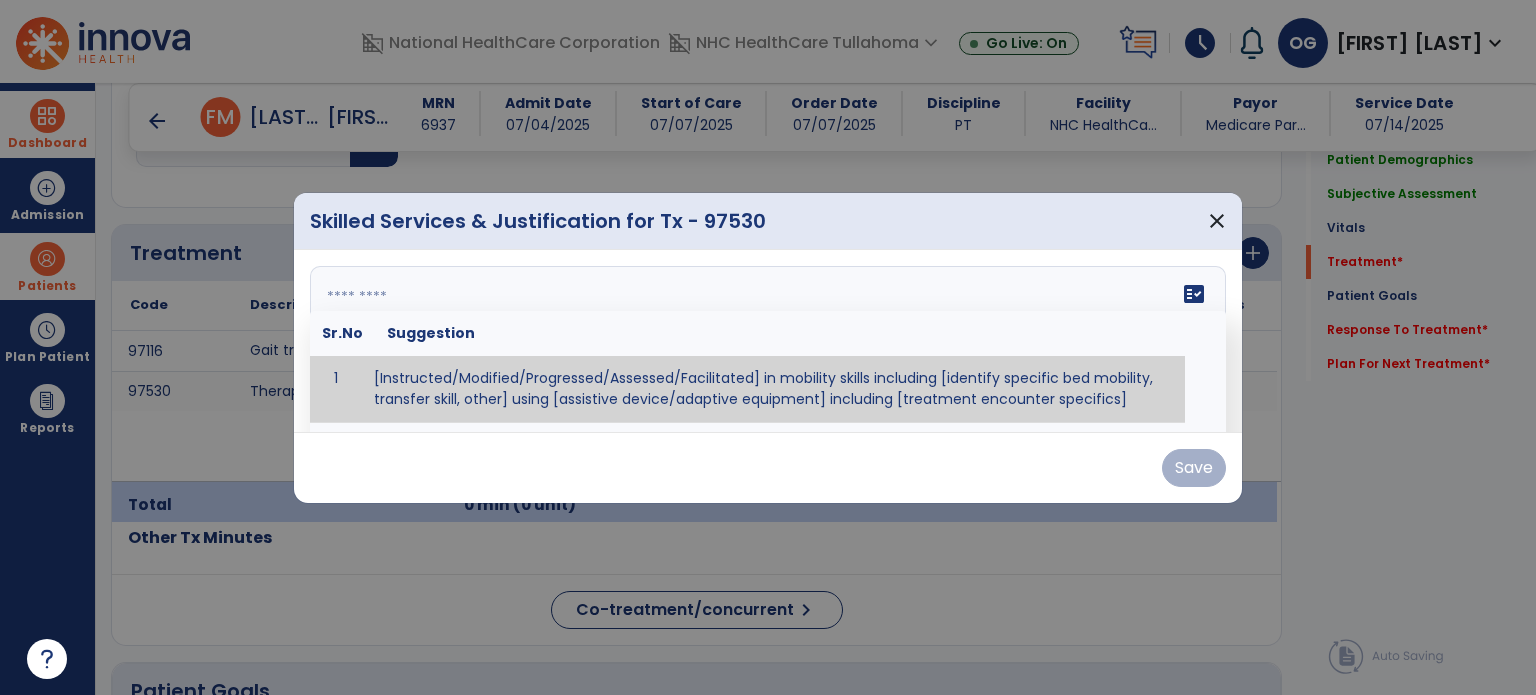 click on "fact_check  Sr.No Suggestion 1 [Instructed/Modified/Progressed/Assessed/Facilitated] in mobility skills including [identify specific bed mobility, transfer skill, other] using [assistive device/adaptive equipment] including [treatment encounter specifics]" at bounding box center (768, 341) 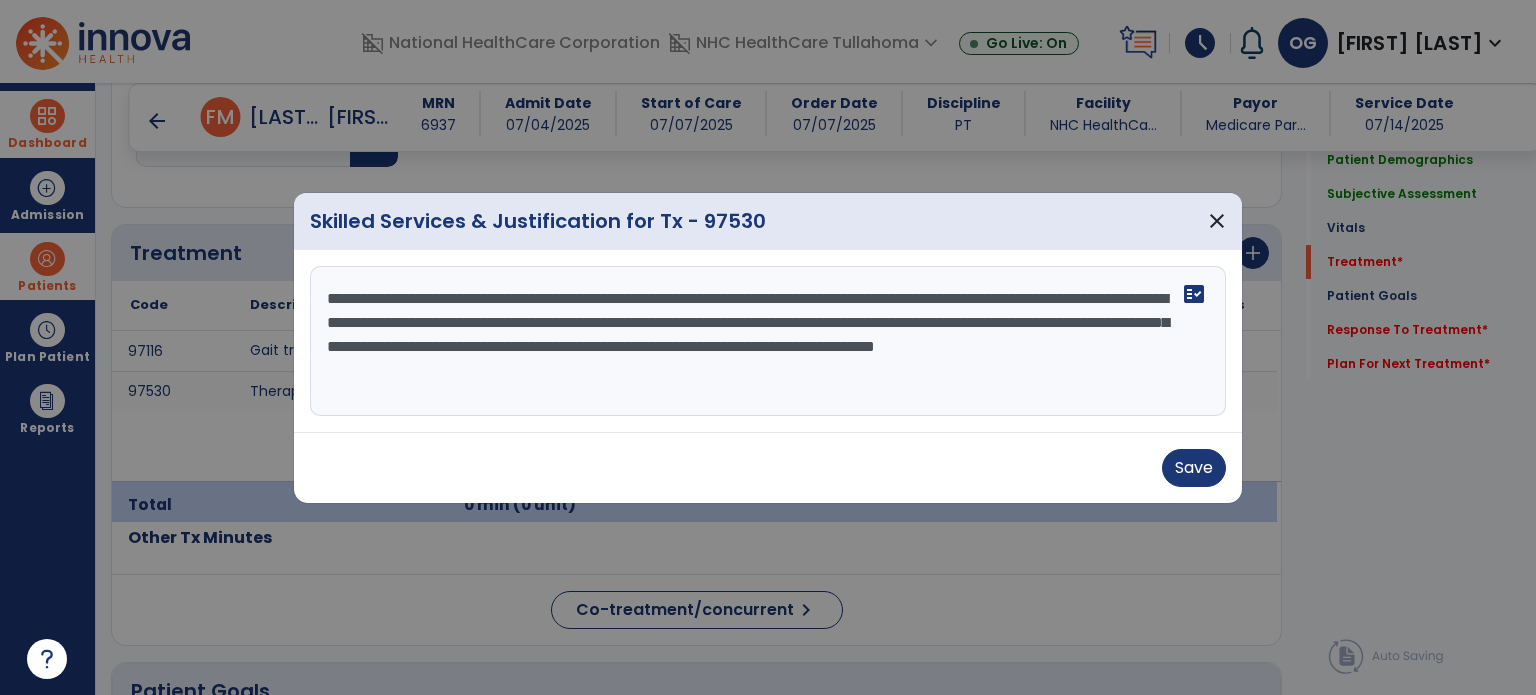 click on "**********" at bounding box center [768, 341] 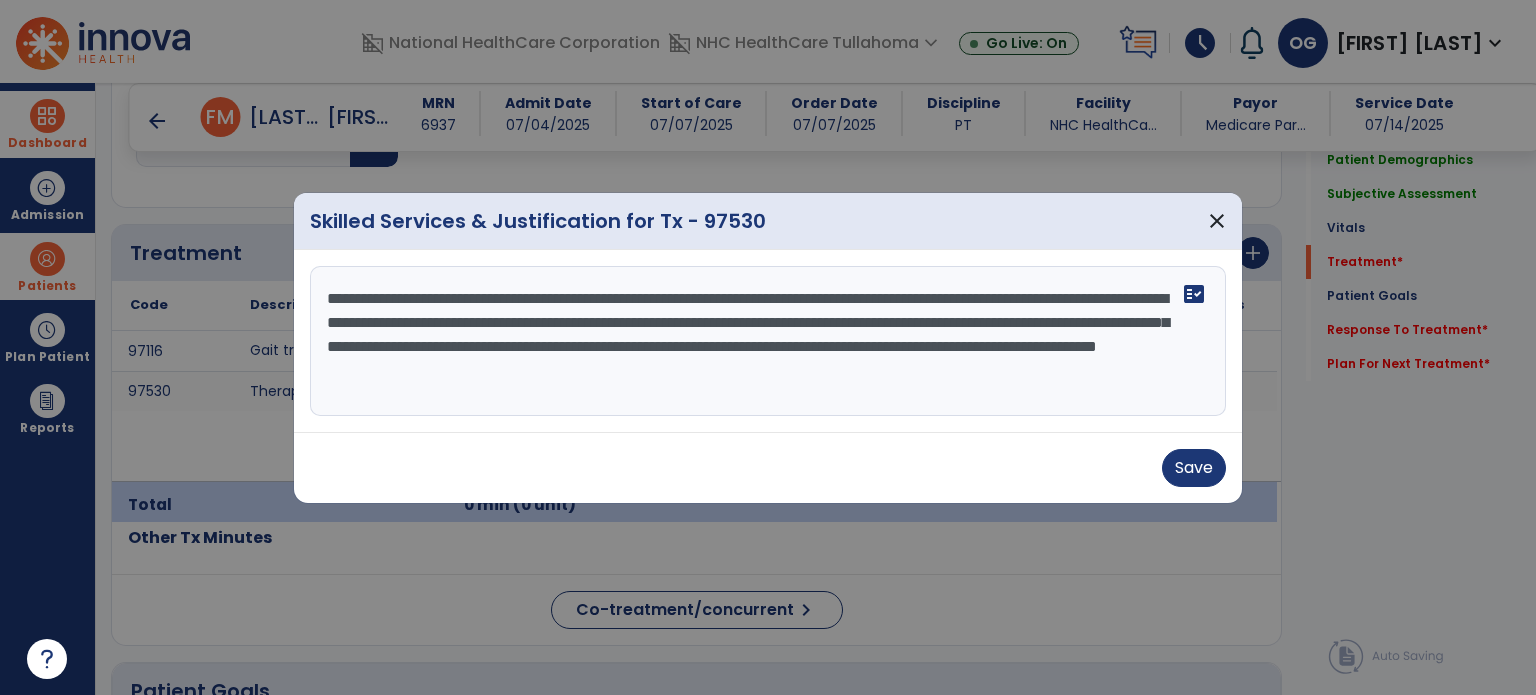 click on "**********" at bounding box center (768, 341) 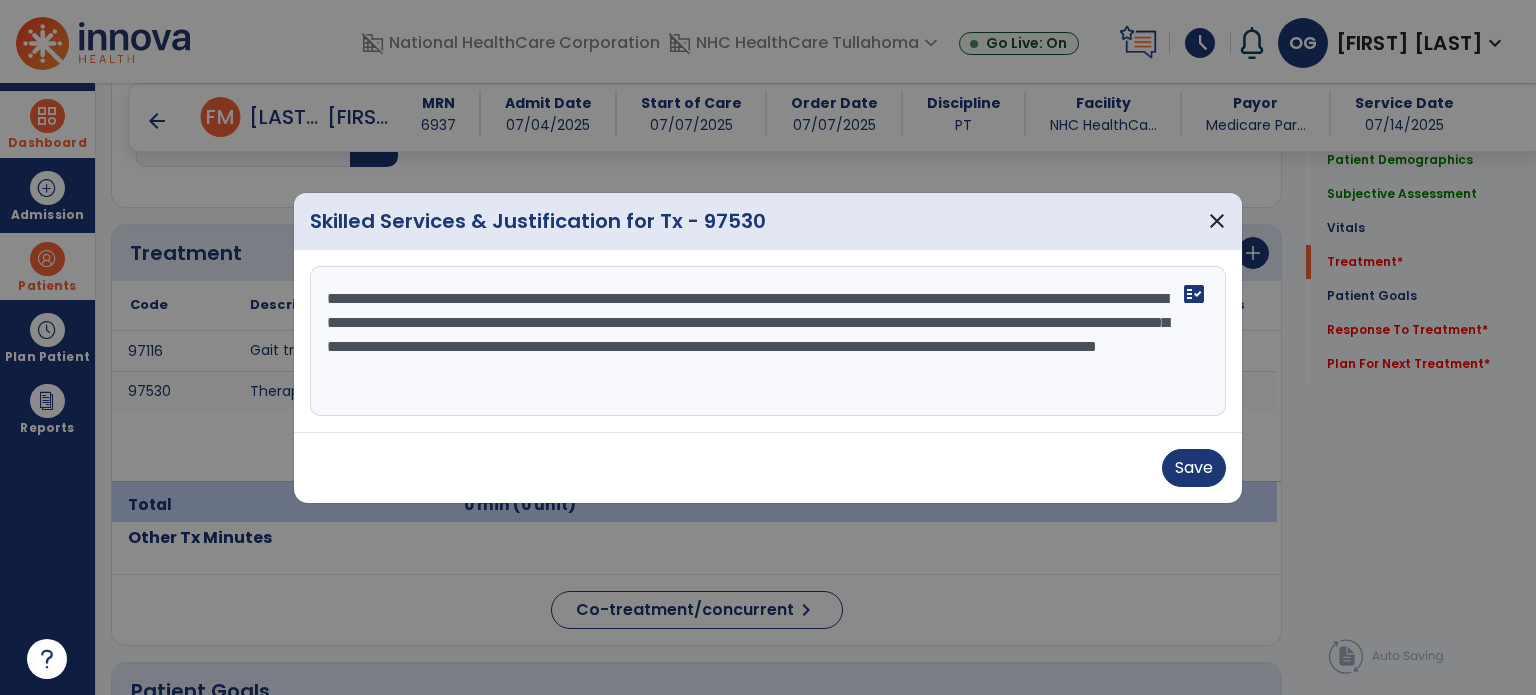 drag, startPoint x: 1124, startPoint y: 294, endPoint x: 955, endPoint y: 301, distance: 169.14491 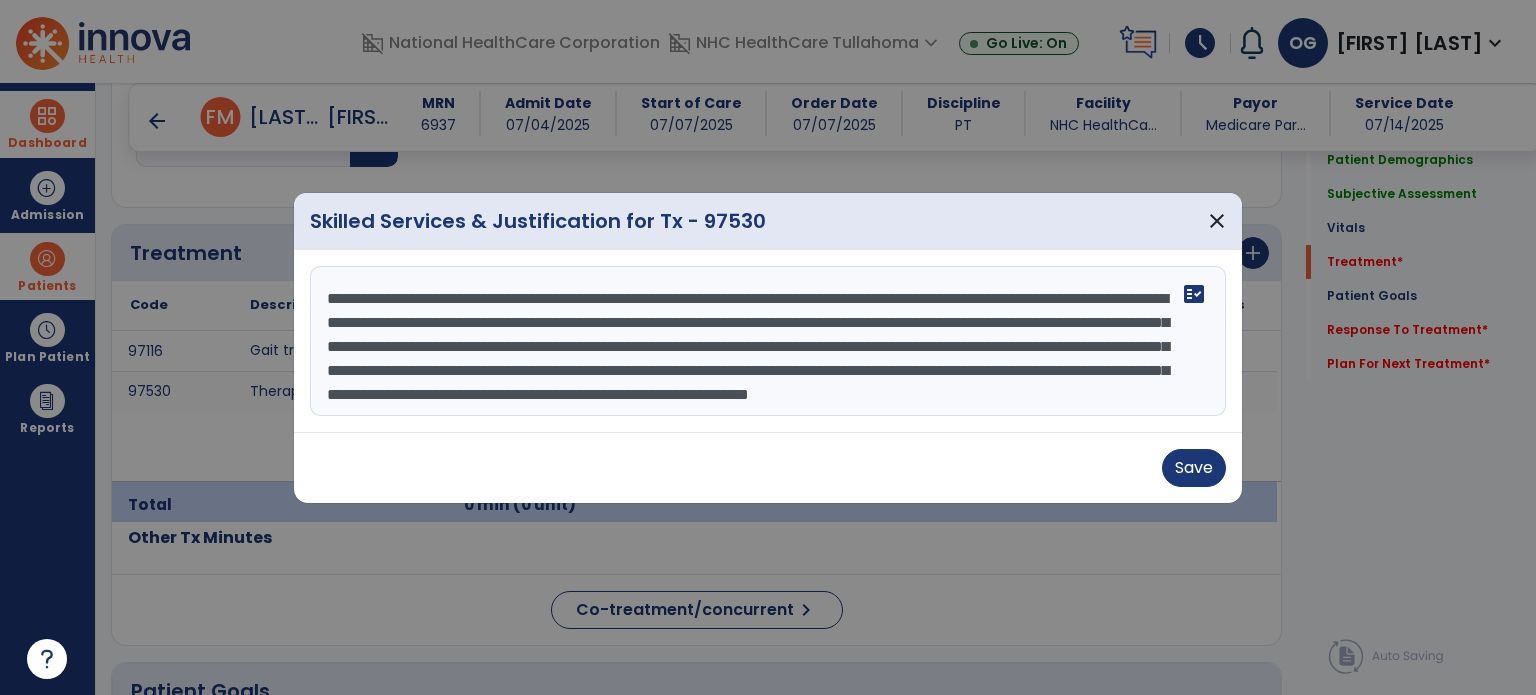 scroll, scrollTop: 32, scrollLeft: 0, axis: vertical 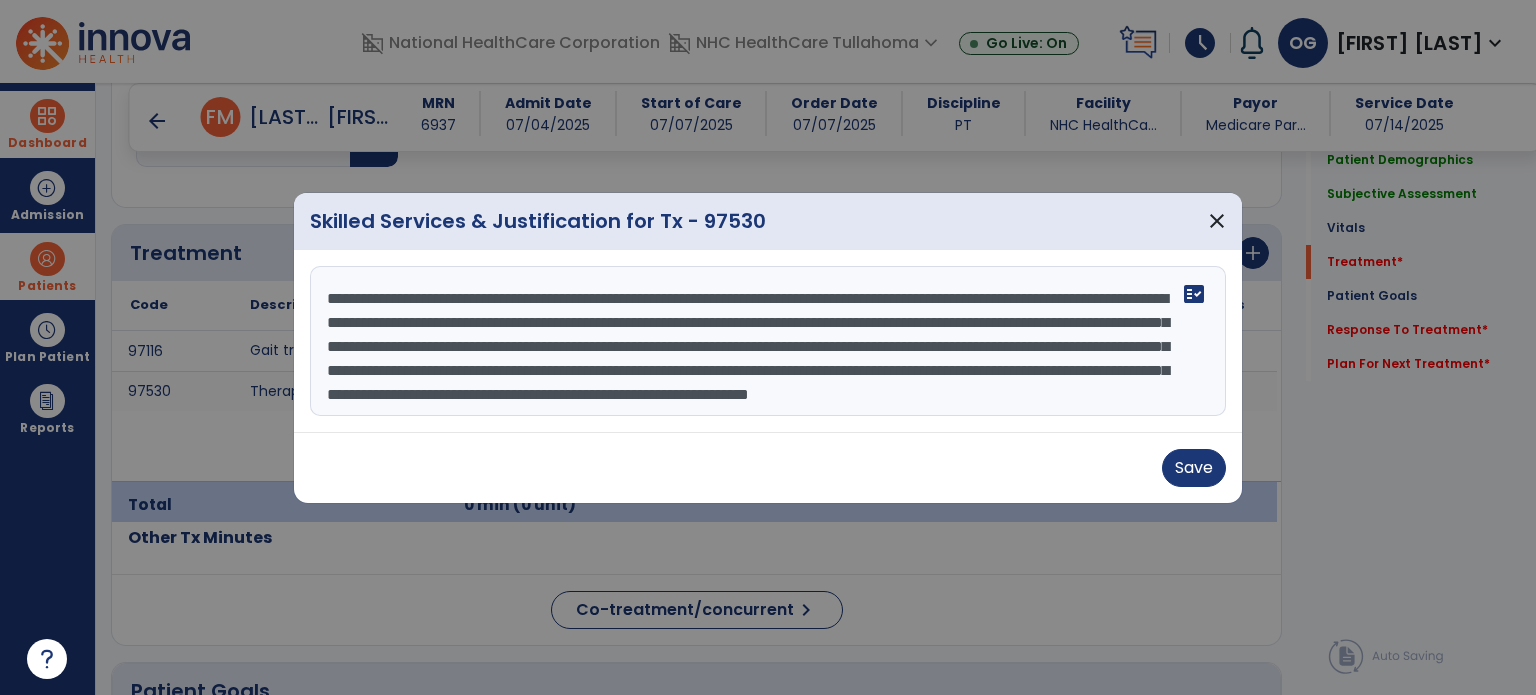 click on "**********" at bounding box center (768, 341) 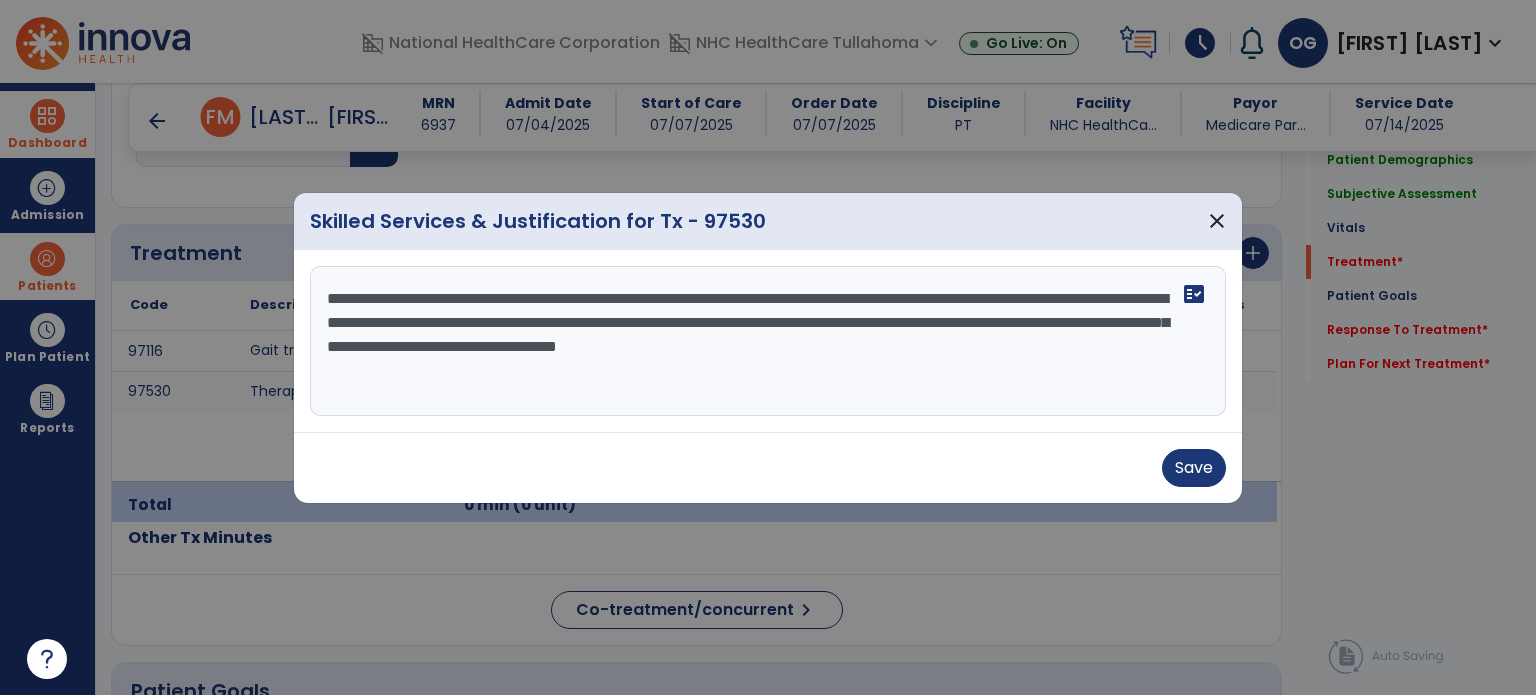 scroll, scrollTop: 0, scrollLeft: 0, axis: both 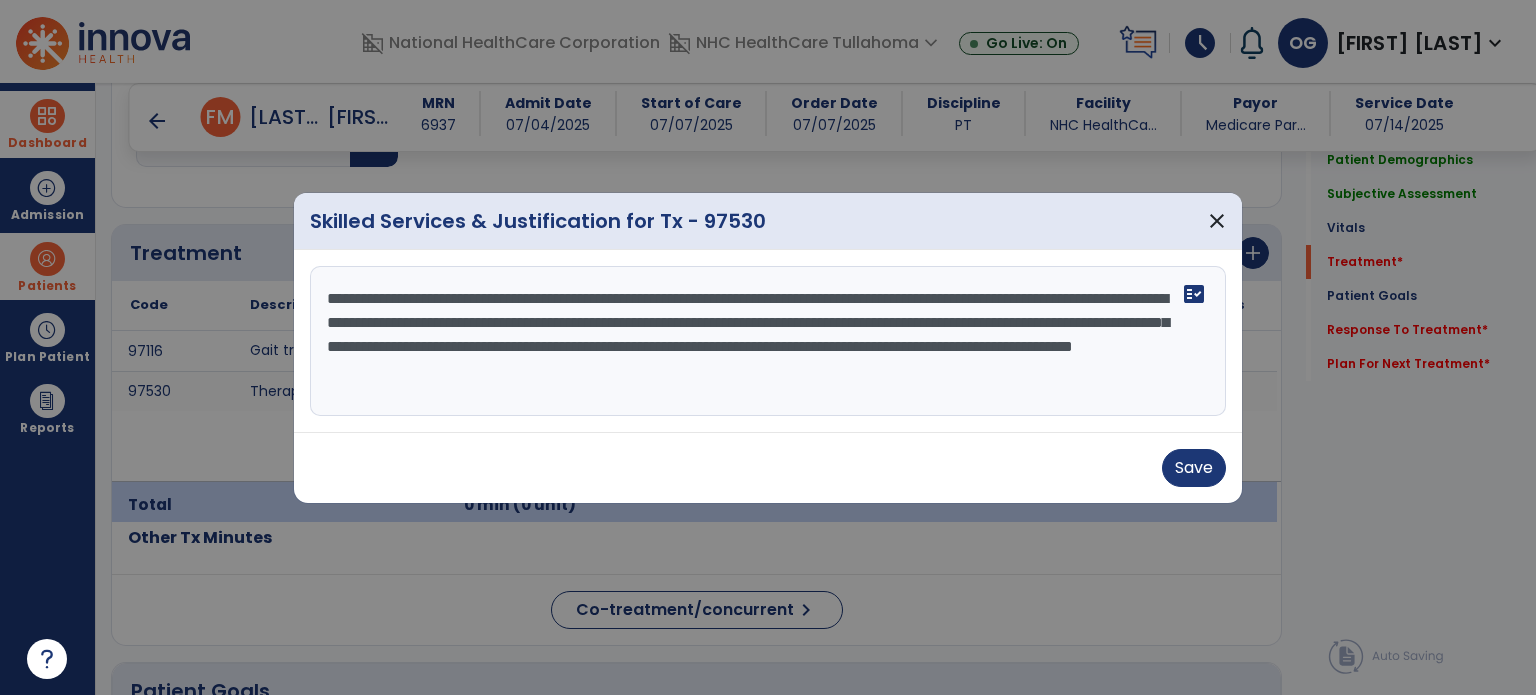 click on "**********" at bounding box center (768, 341) 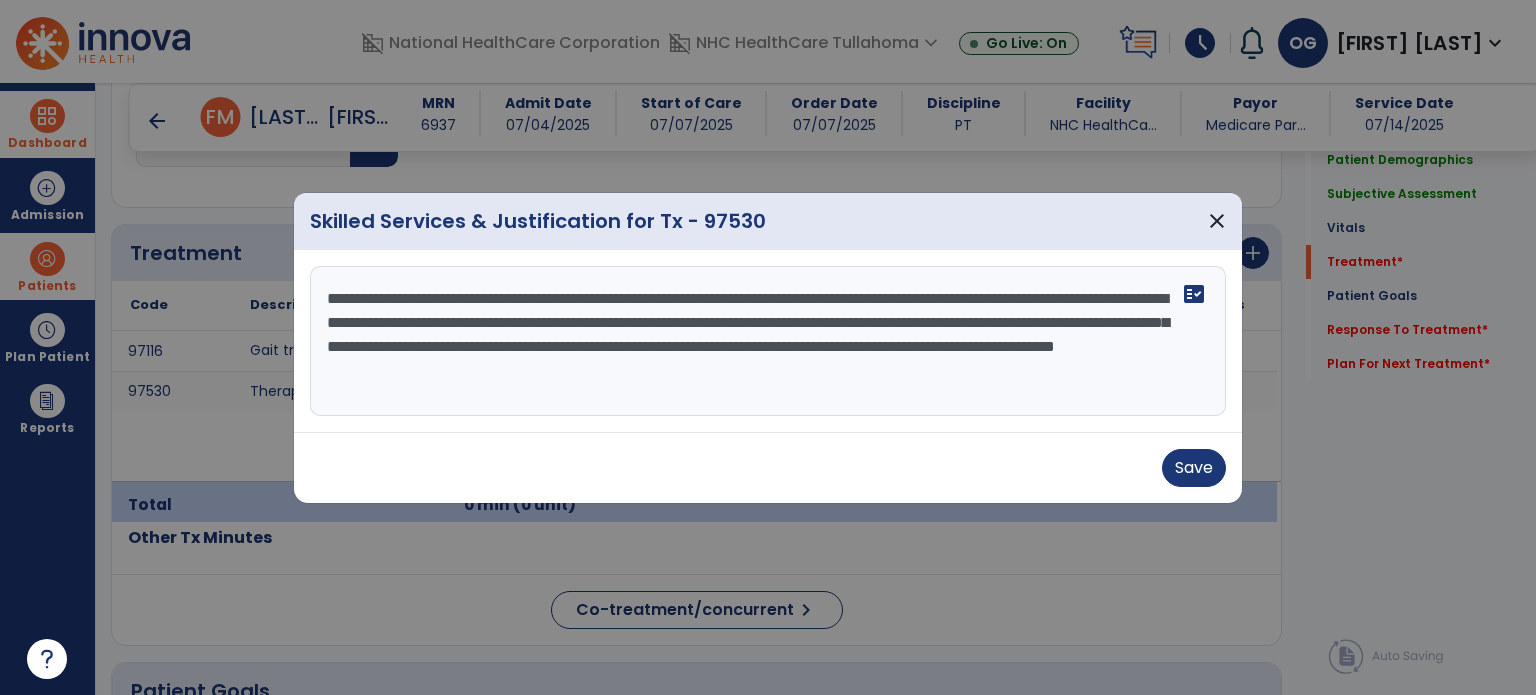 click on "**********" at bounding box center [768, 341] 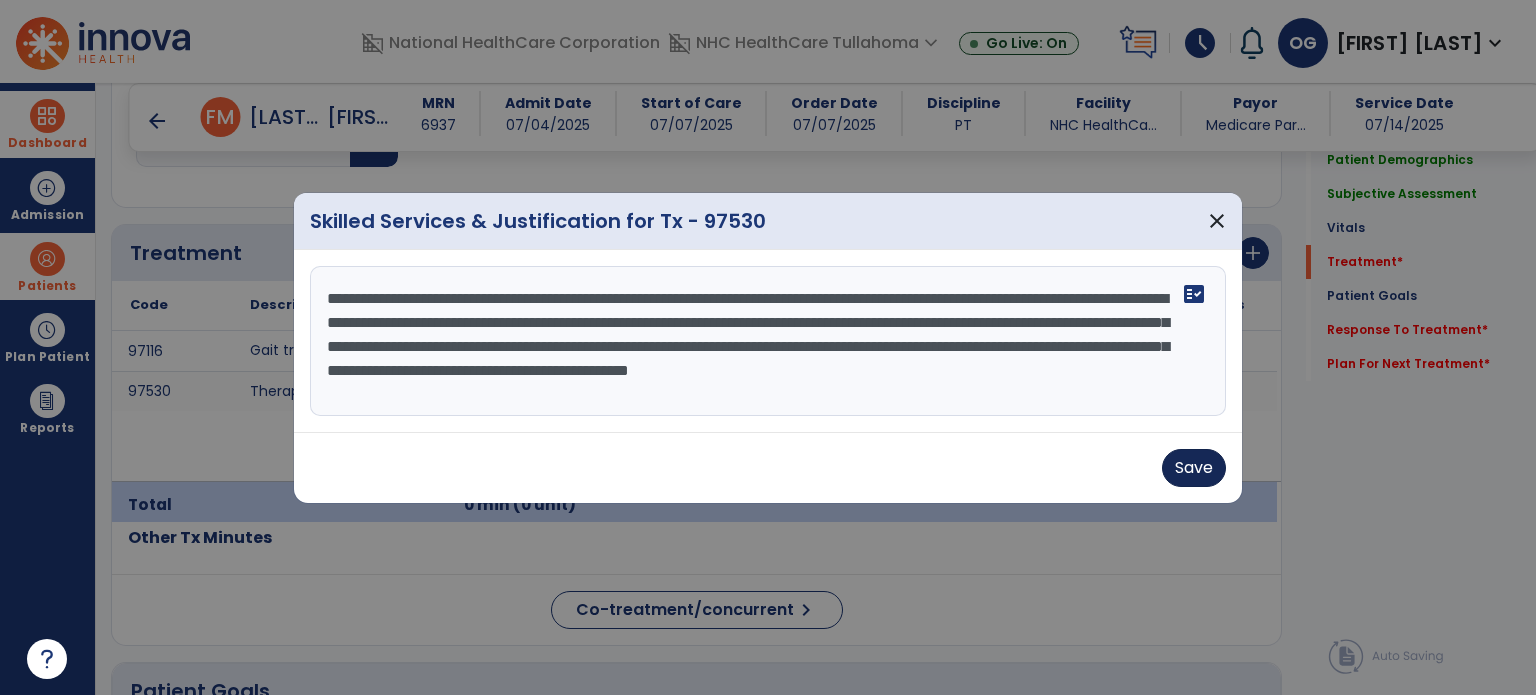 type on "**********" 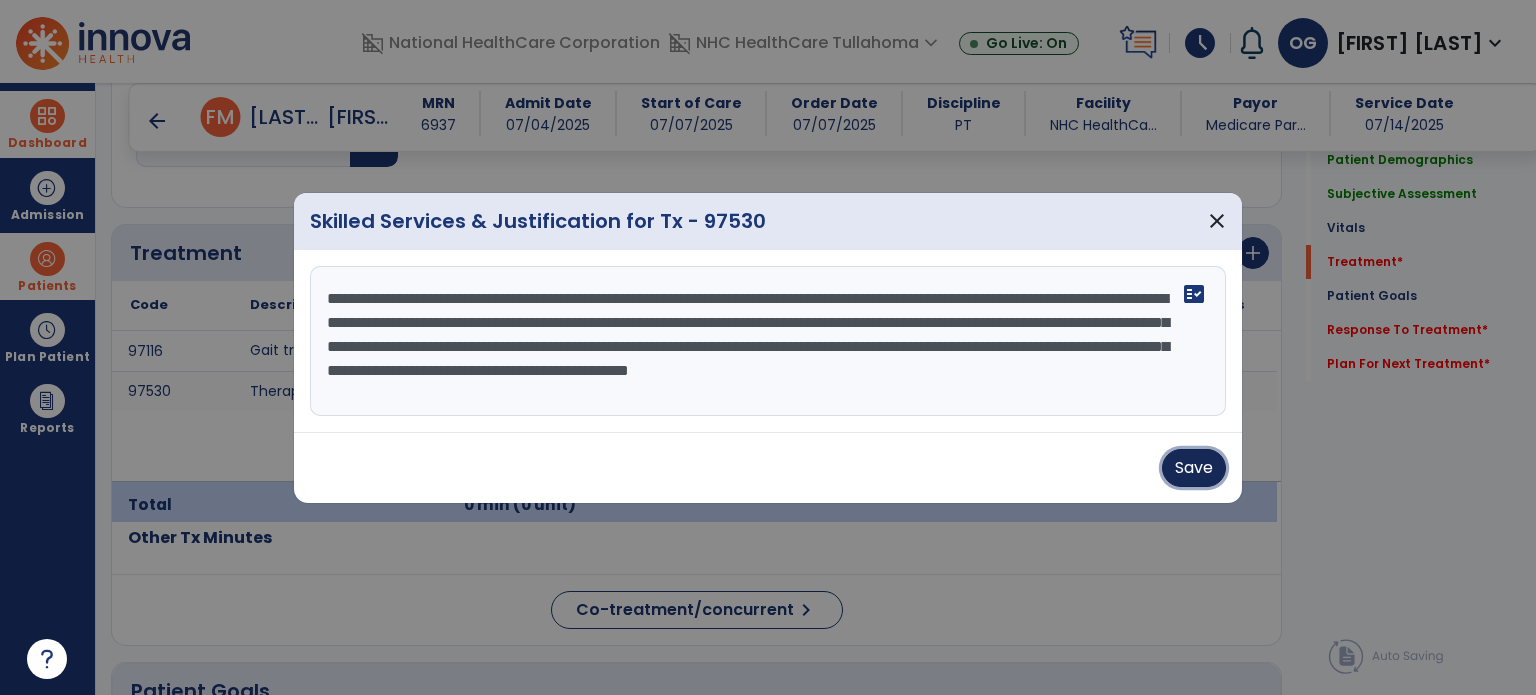 click on "Save" at bounding box center (1194, 468) 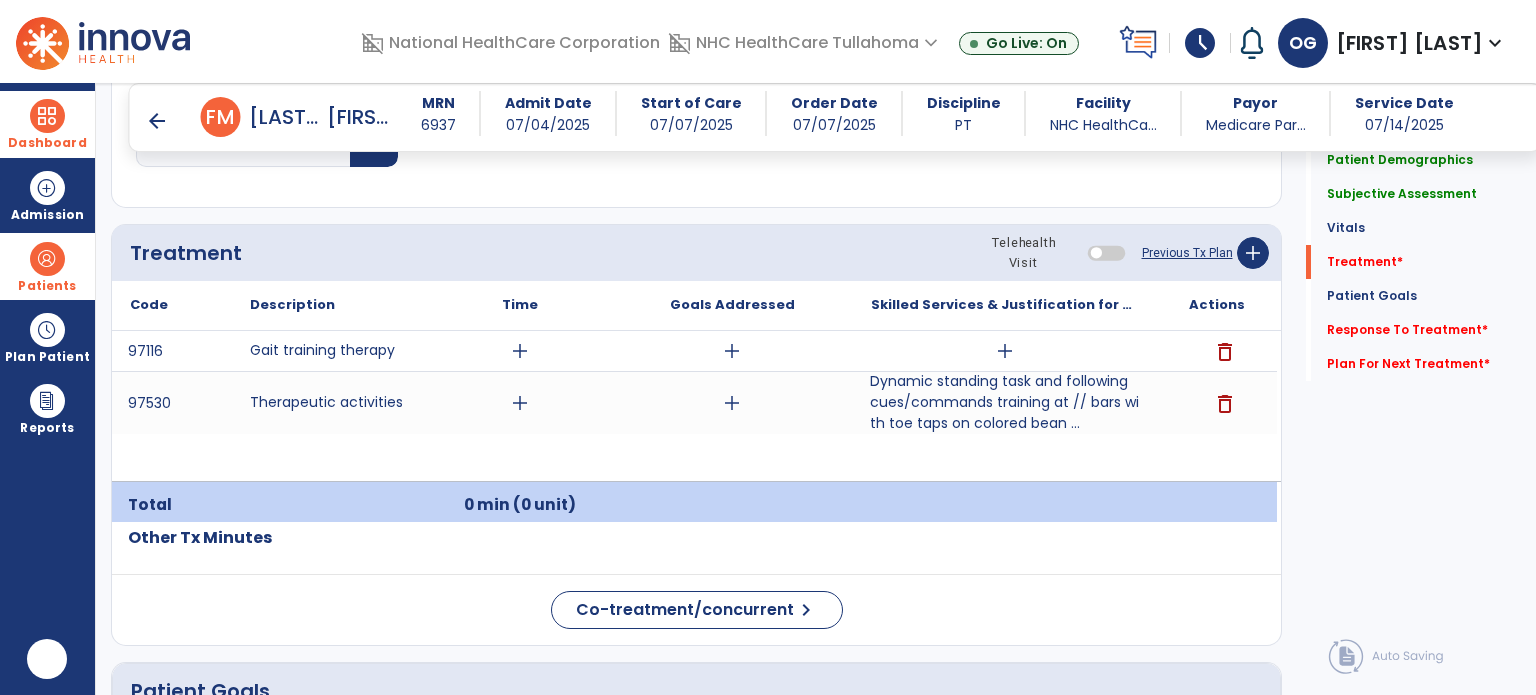 scroll, scrollTop: 0, scrollLeft: 0, axis: both 